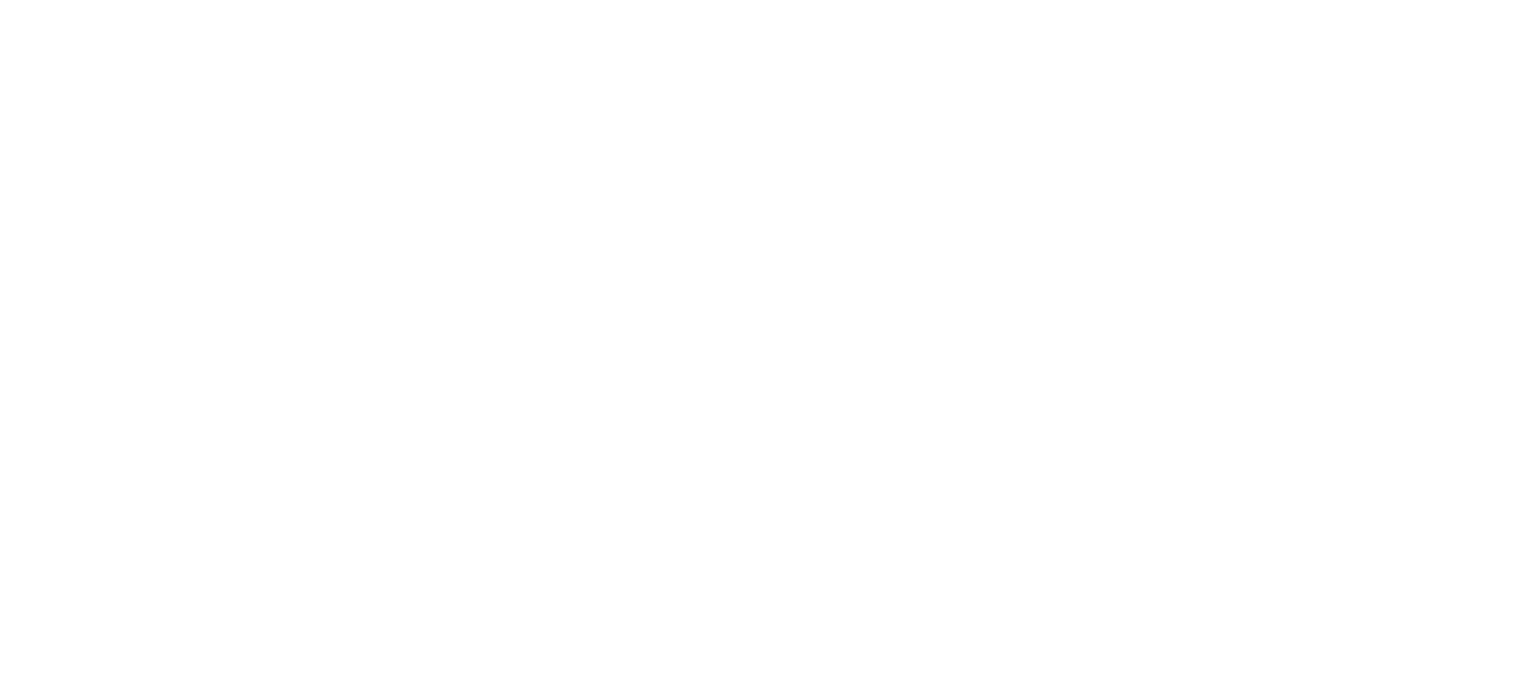 scroll, scrollTop: 0, scrollLeft: 0, axis: both 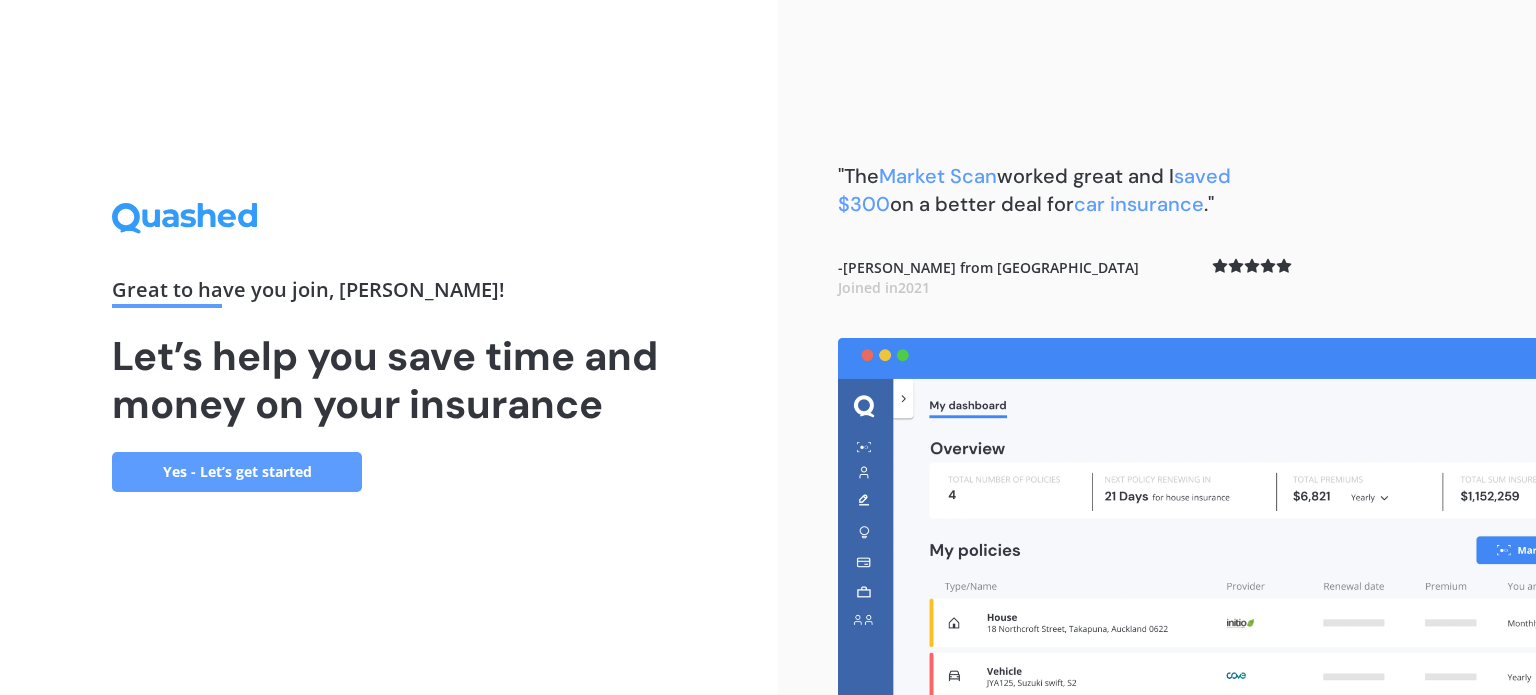 click on "Yes - Let’s get started" at bounding box center [237, 472] 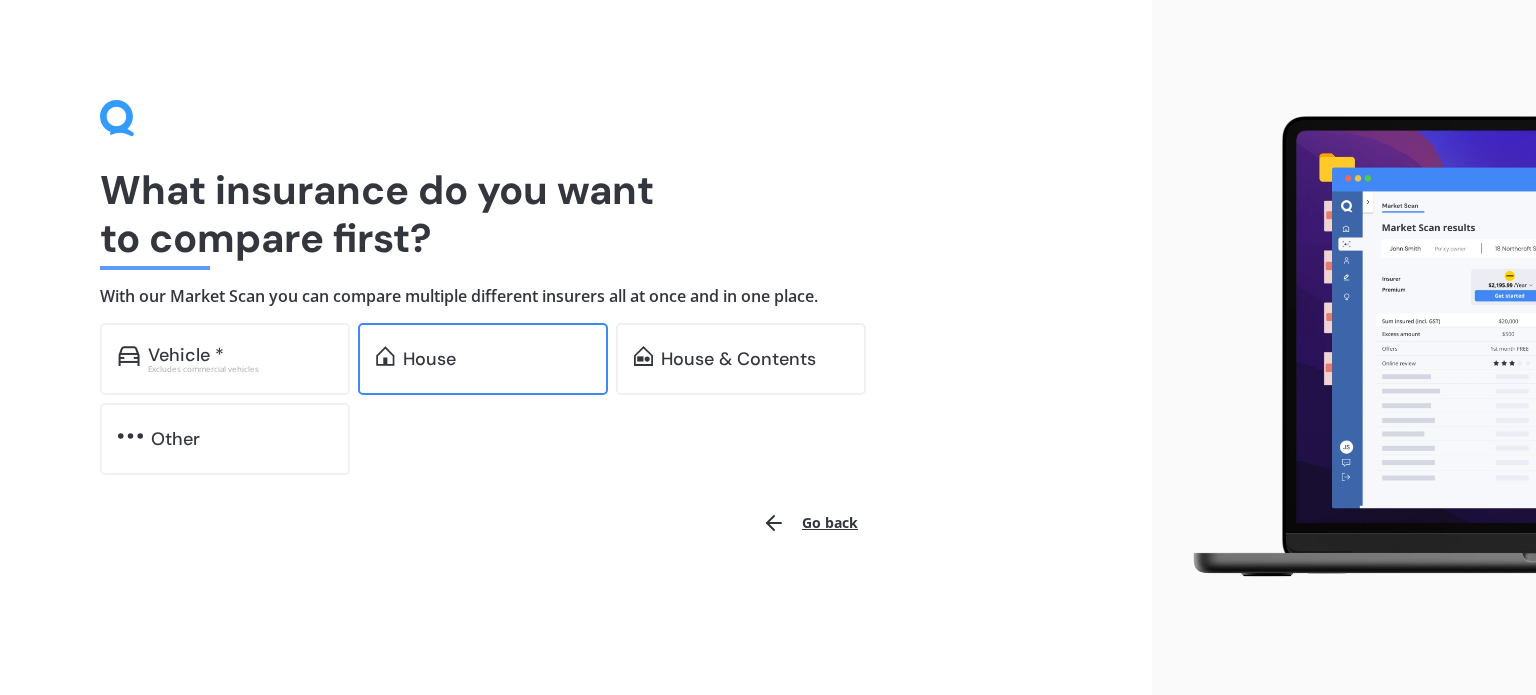 click on "House" at bounding box center [483, 359] 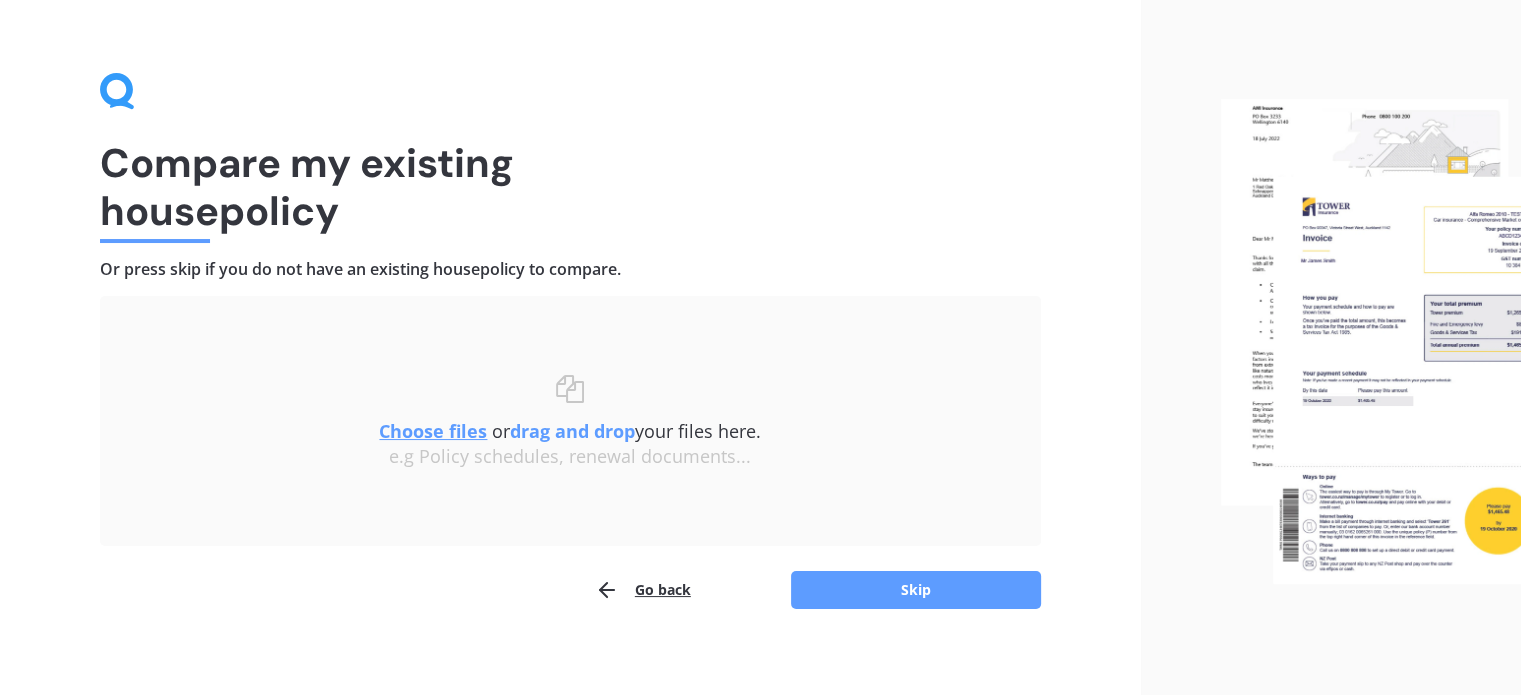 scroll, scrollTop: 41, scrollLeft: 0, axis: vertical 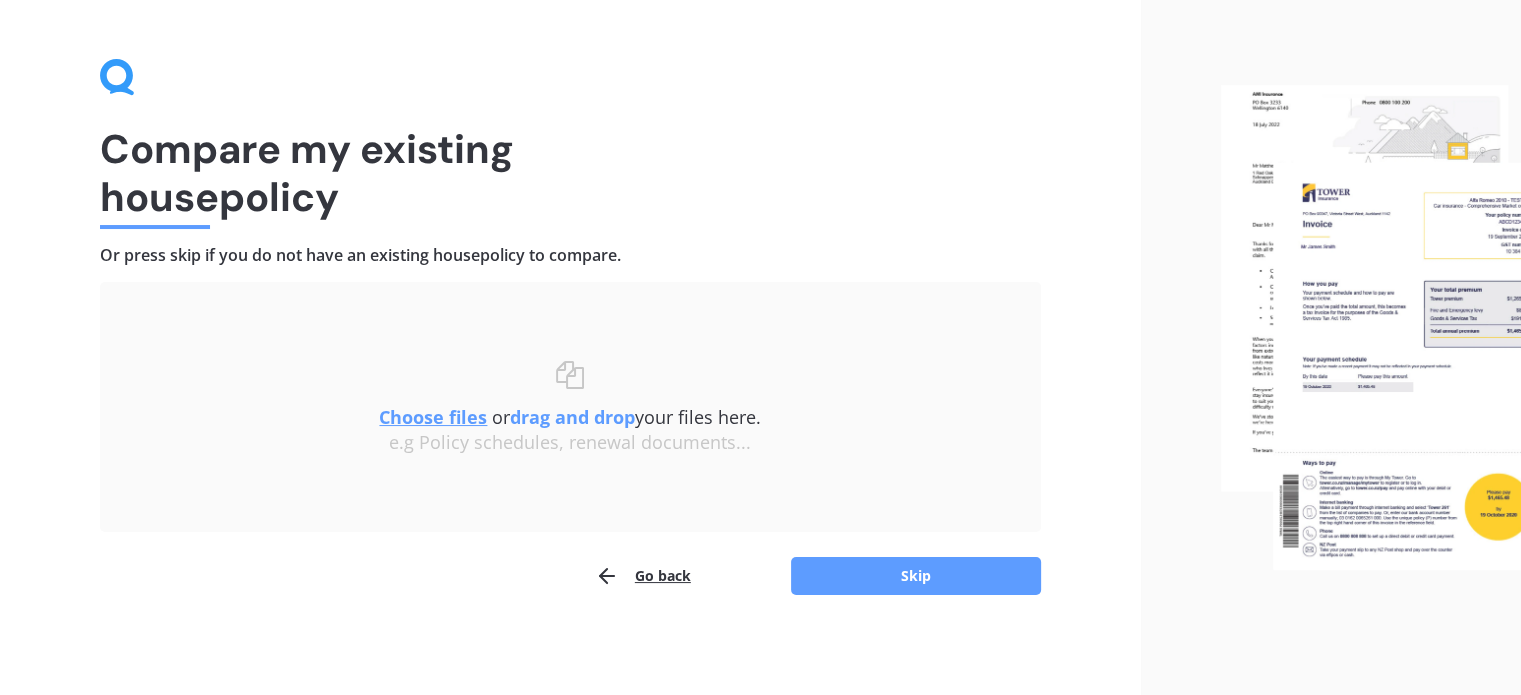 click on "Choose files" at bounding box center (433, 417) 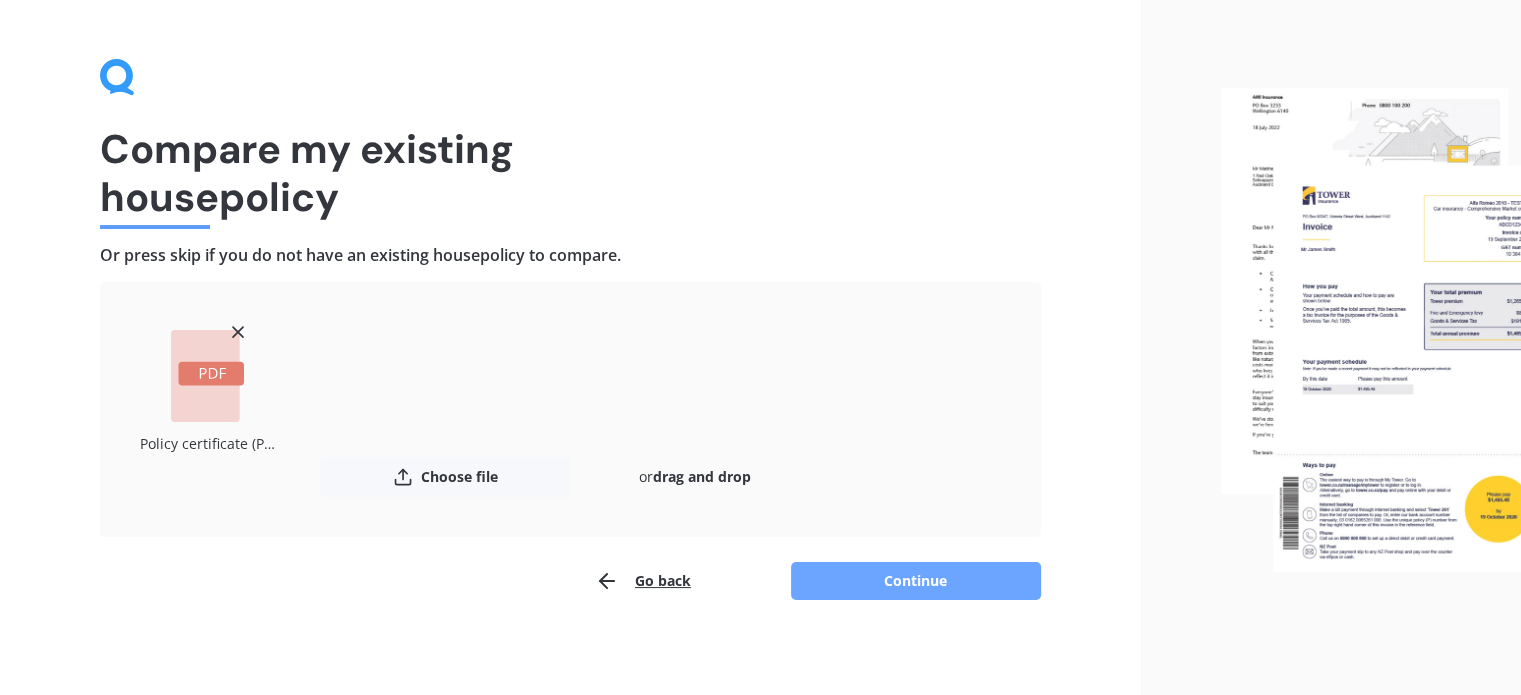click on "Continue" at bounding box center (916, 581) 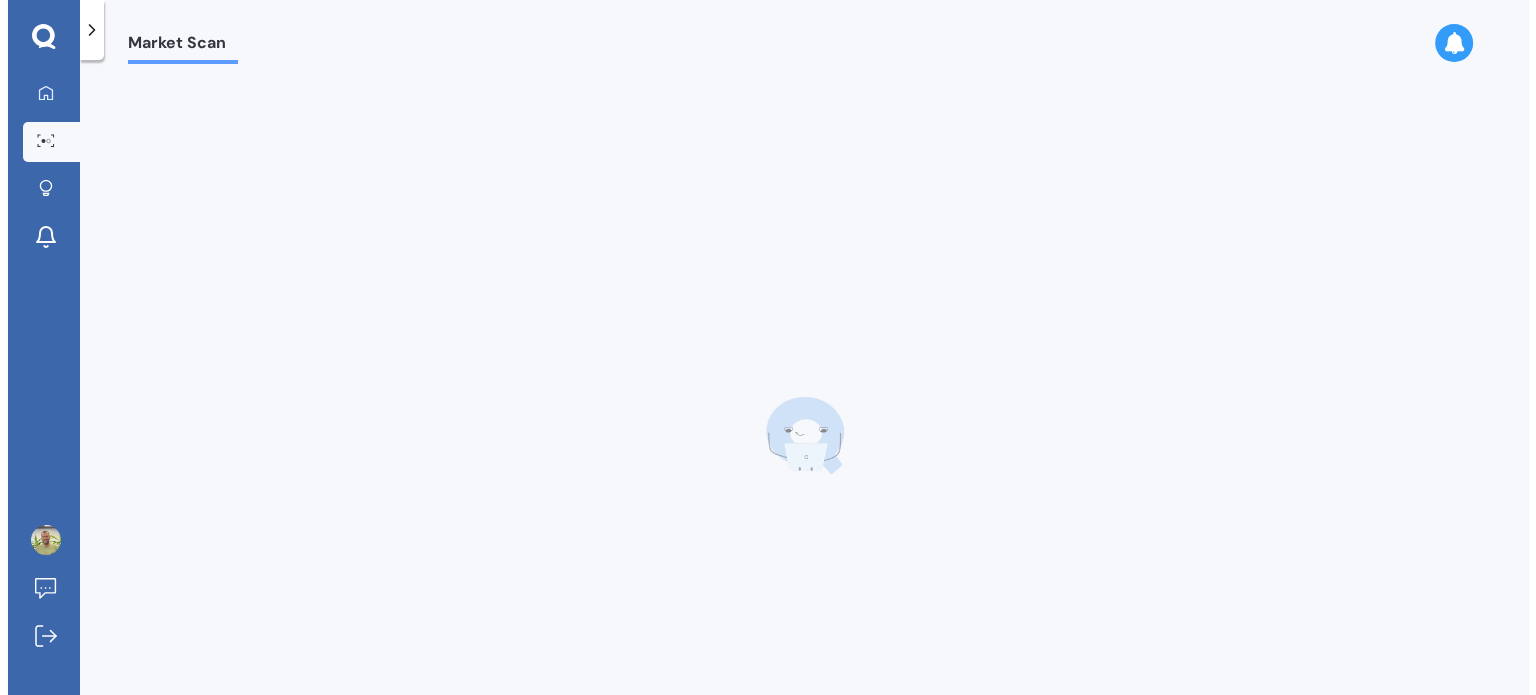 scroll, scrollTop: 0, scrollLeft: 0, axis: both 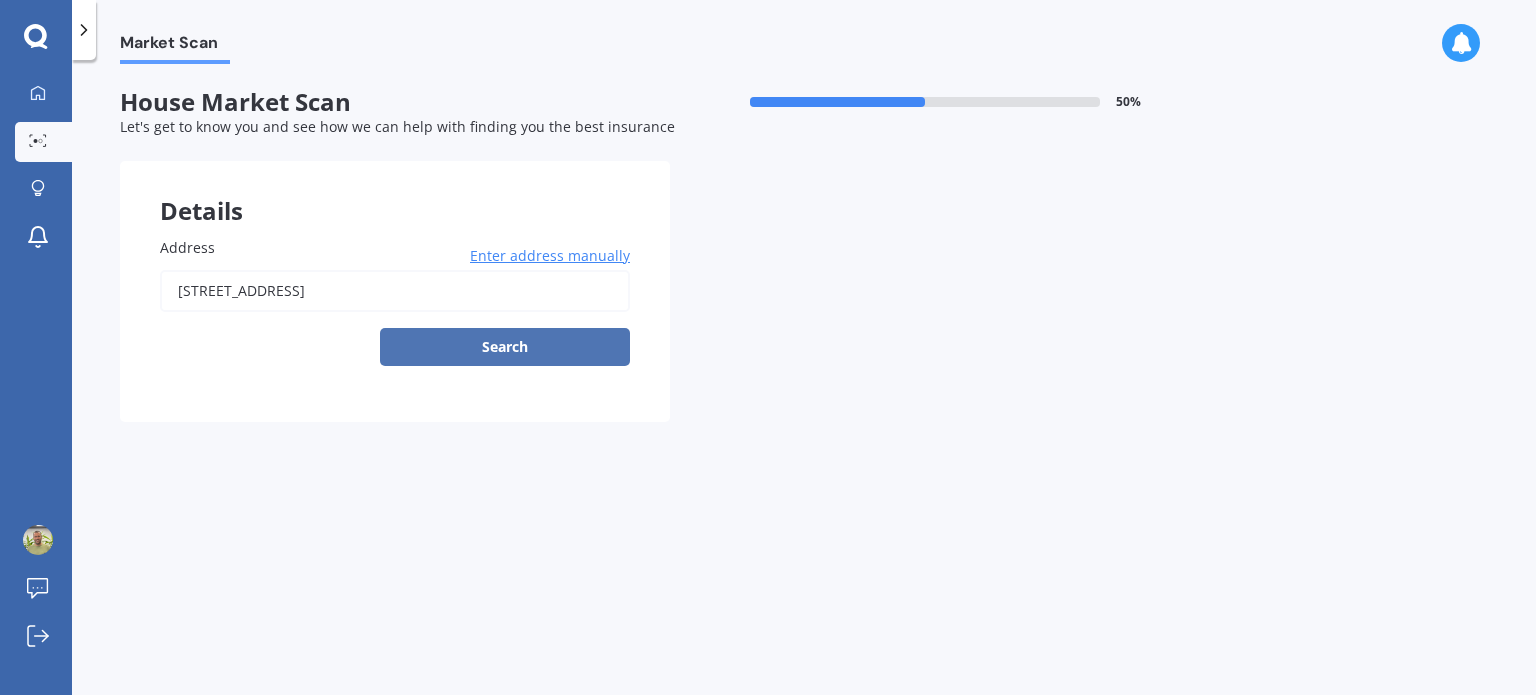 click on "Search" at bounding box center (505, 347) 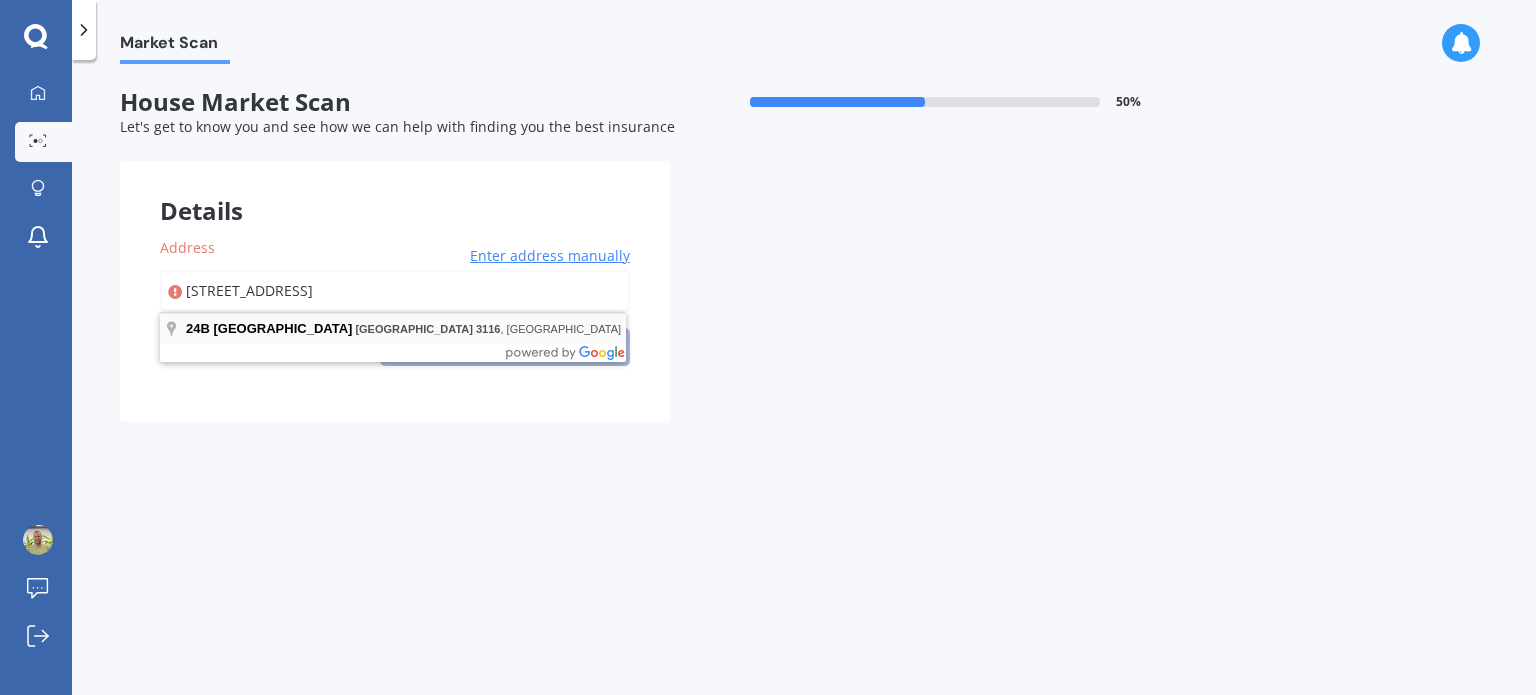 type on "24B Sunbrae Grove, Mount Maunganui 3116" 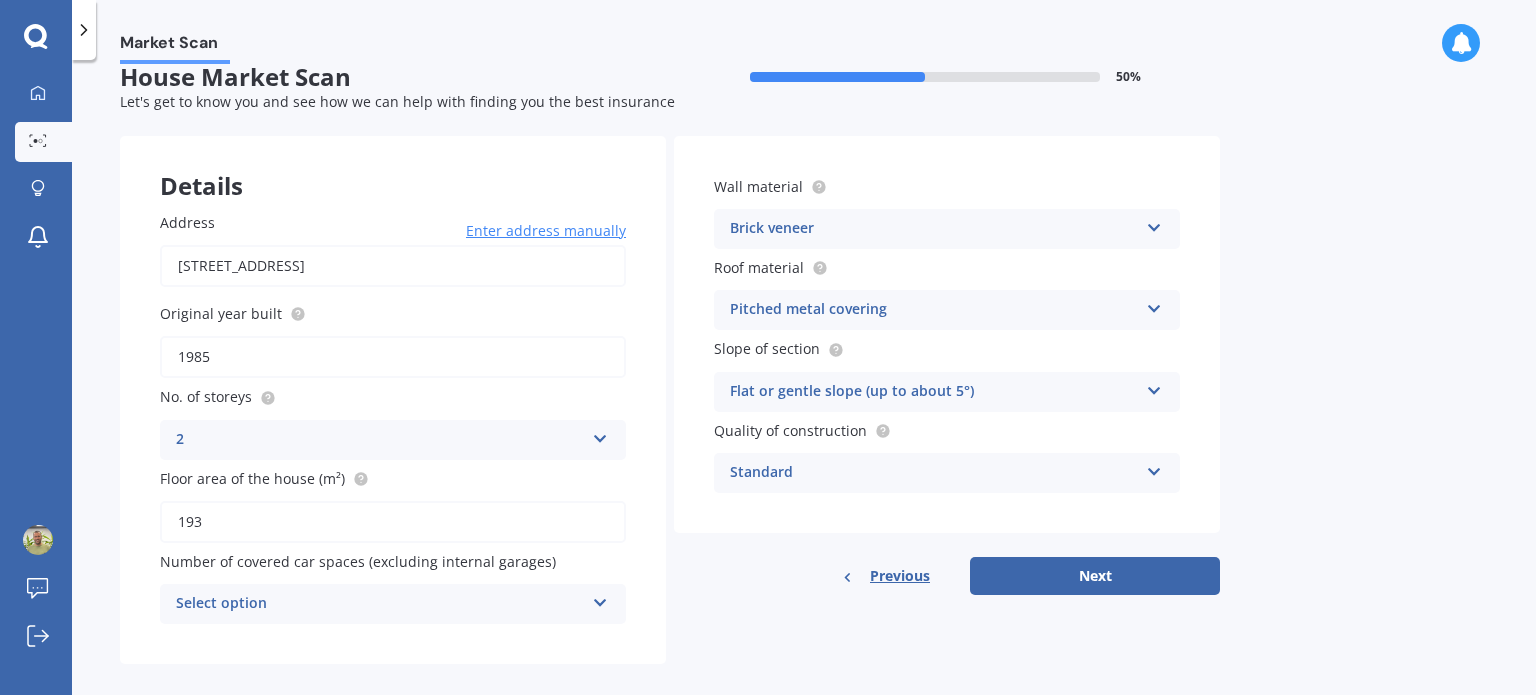 scroll, scrollTop: 46, scrollLeft: 0, axis: vertical 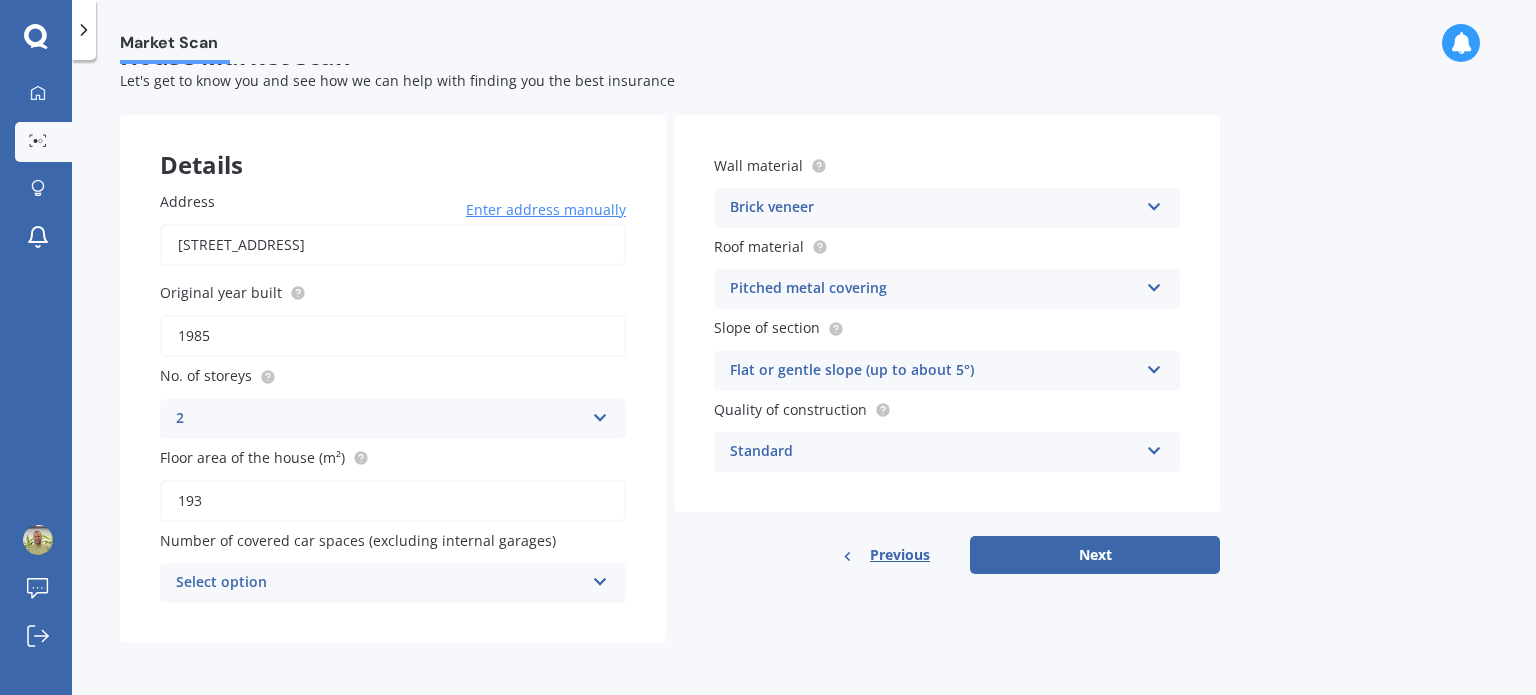 click on "Brick veneer" at bounding box center [934, 208] 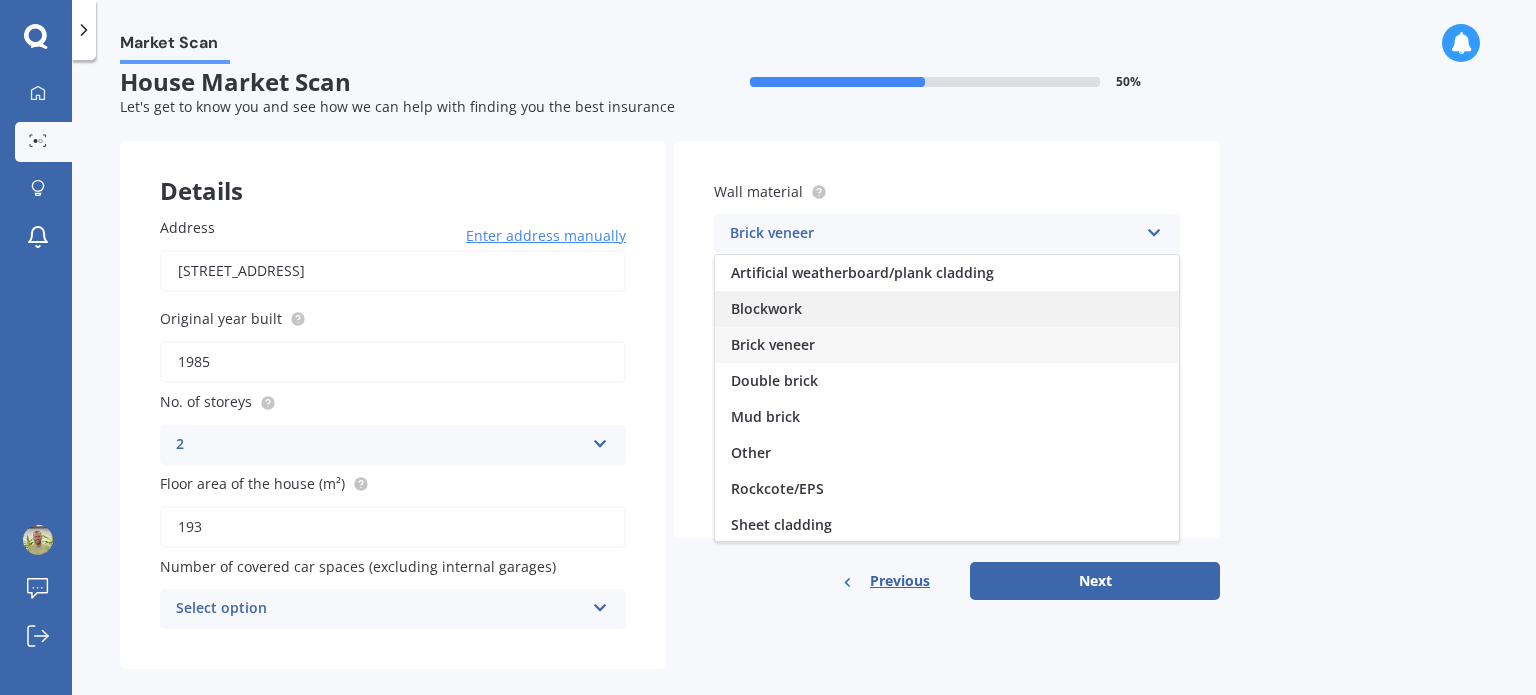 scroll, scrollTop: 0, scrollLeft: 0, axis: both 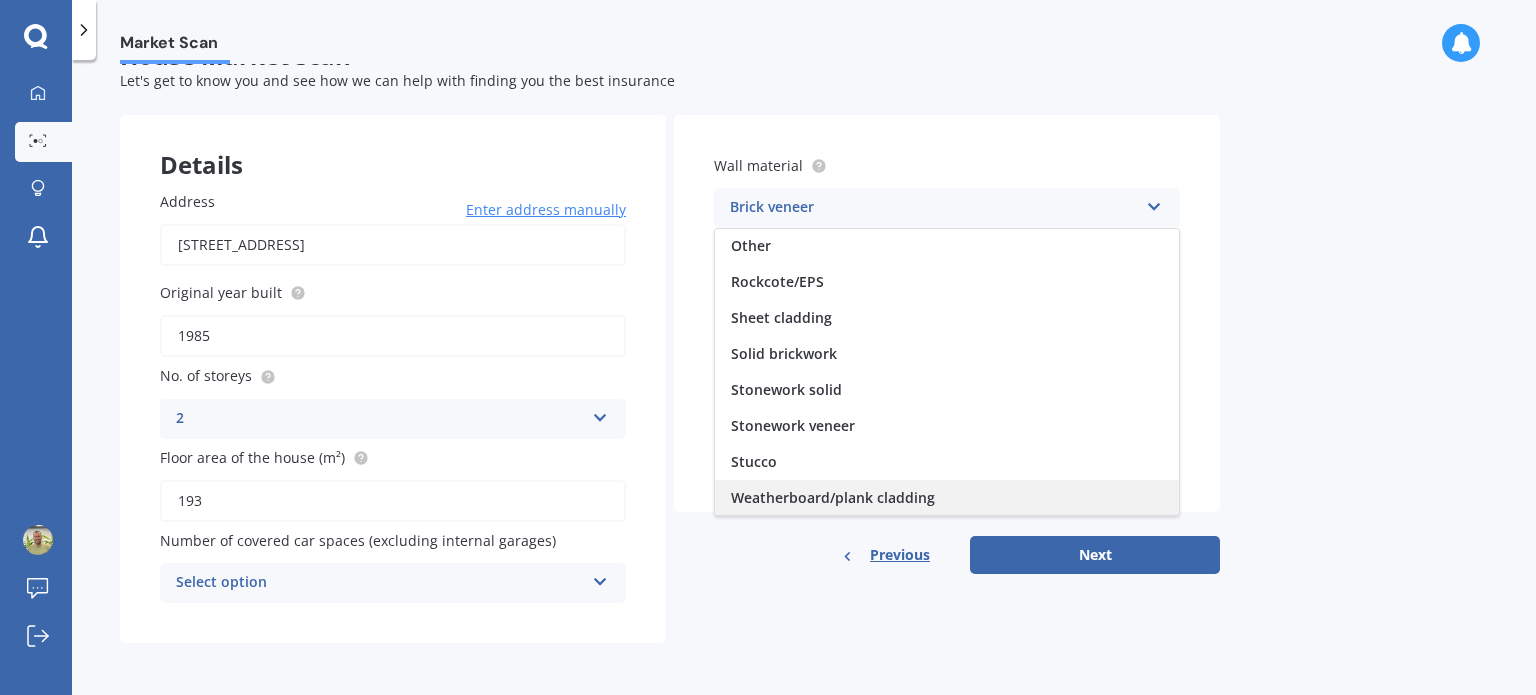 click on "Weatherboard/plank cladding" at bounding box center (833, 497) 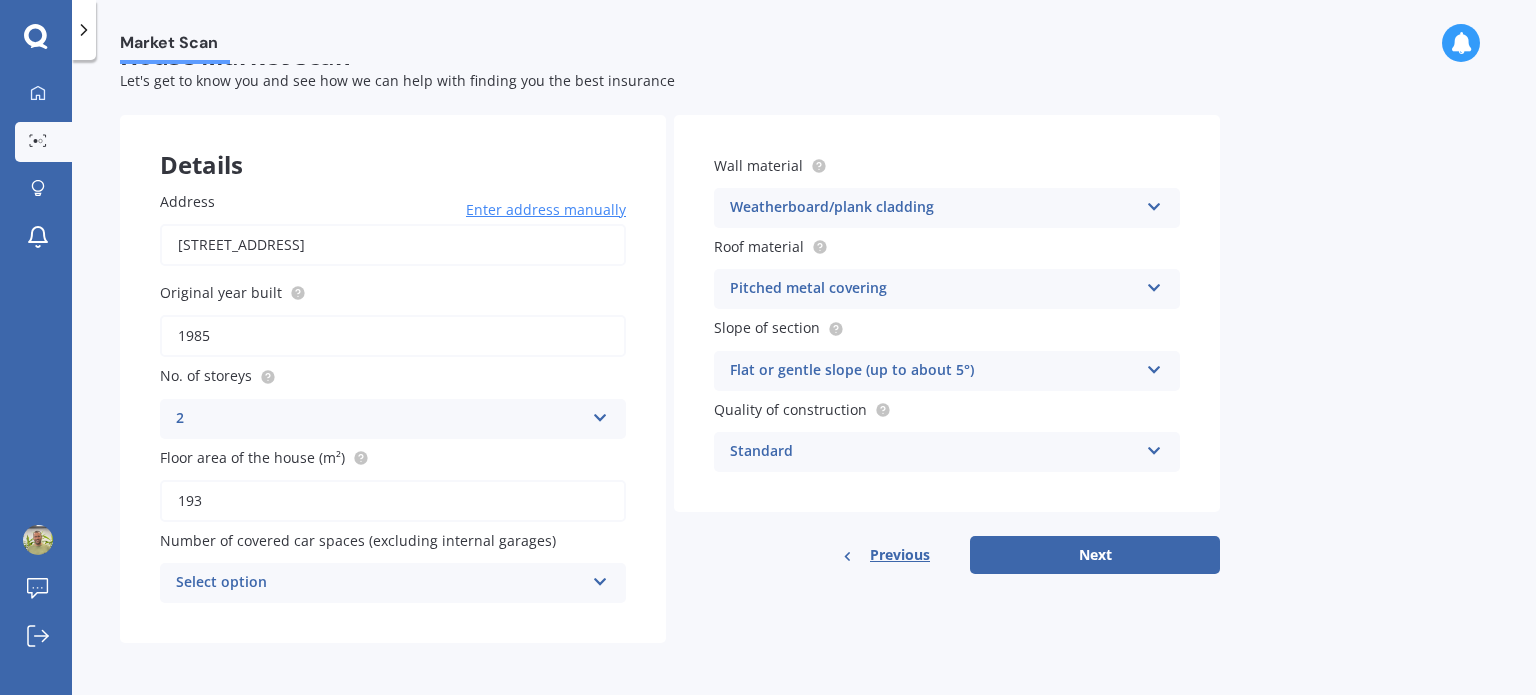 click on "Pitched metal covering" at bounding box center [934, 289] 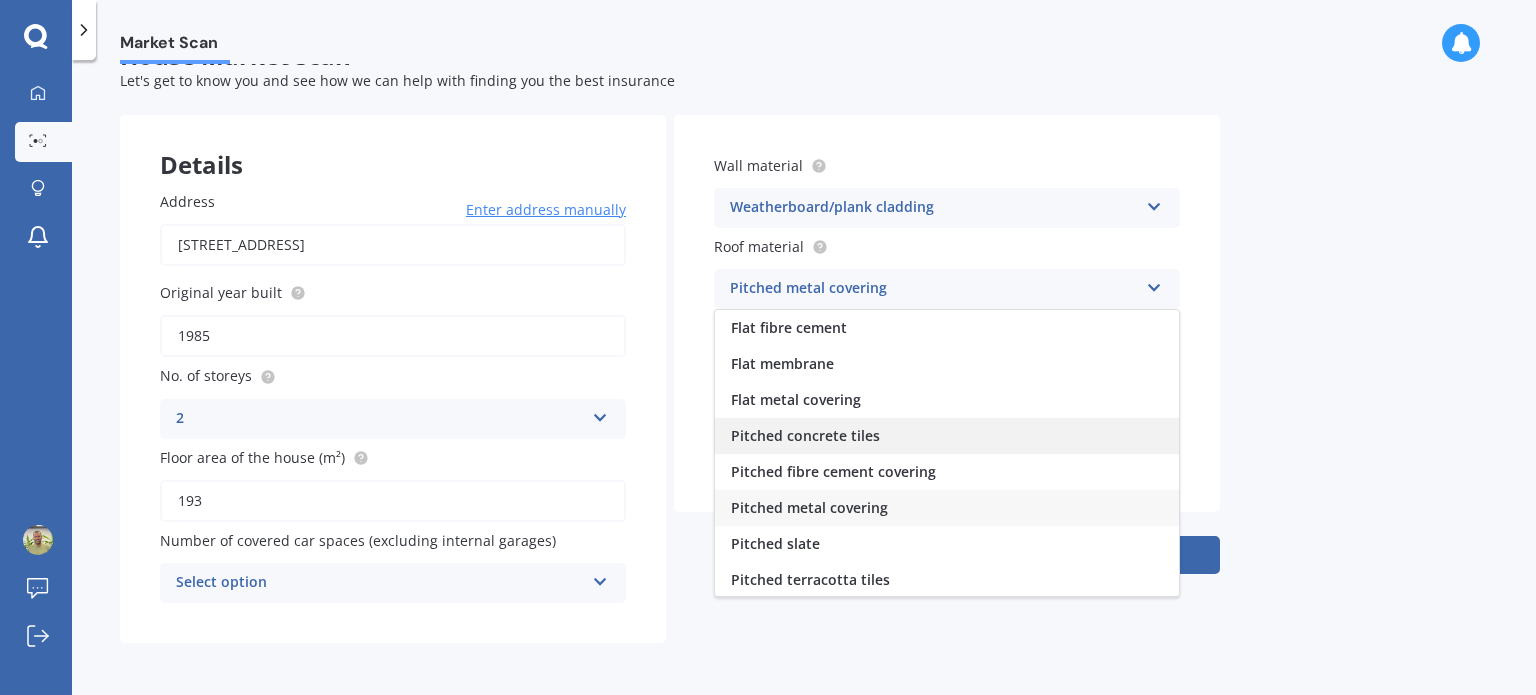 scroll, scrollTop: 73, scrollLeft: 0, axis: vertical 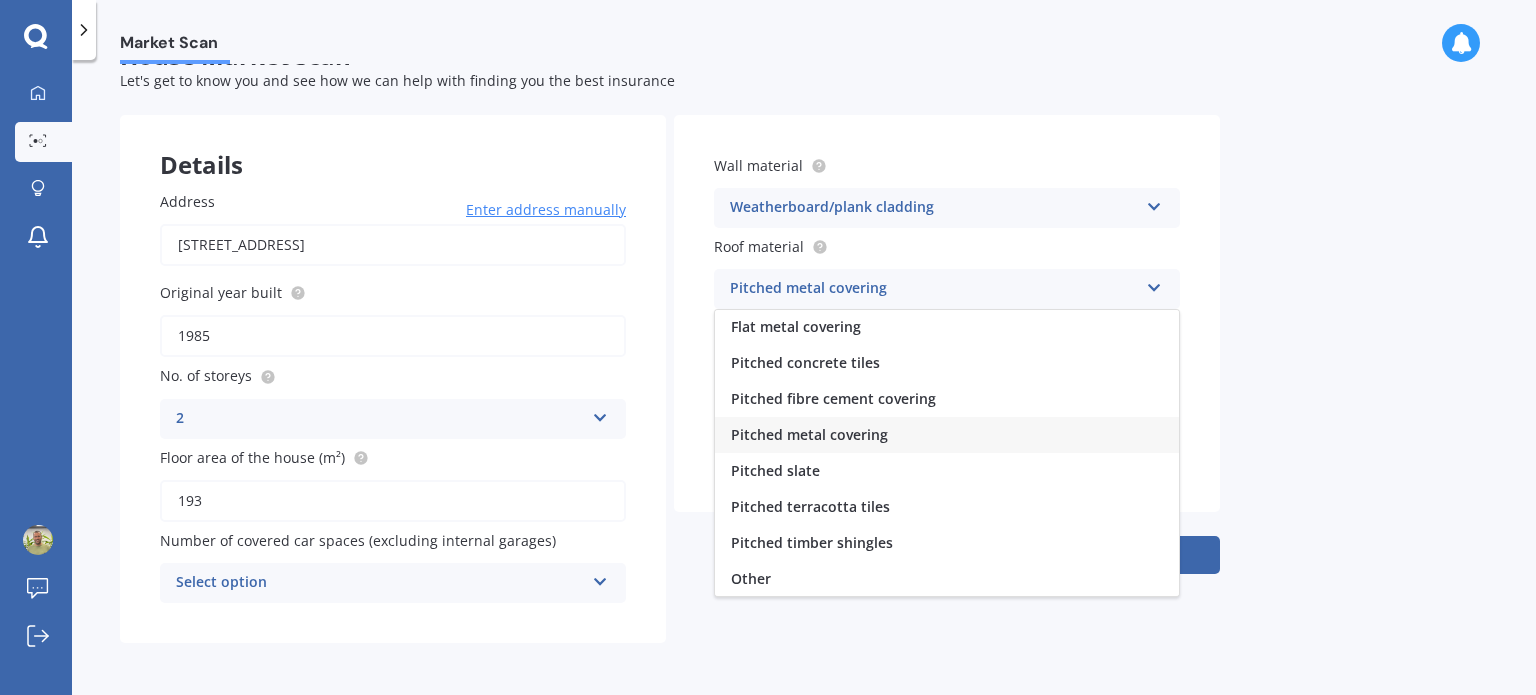 click on "Pitched metal covering" at bounding box center (947, 435) 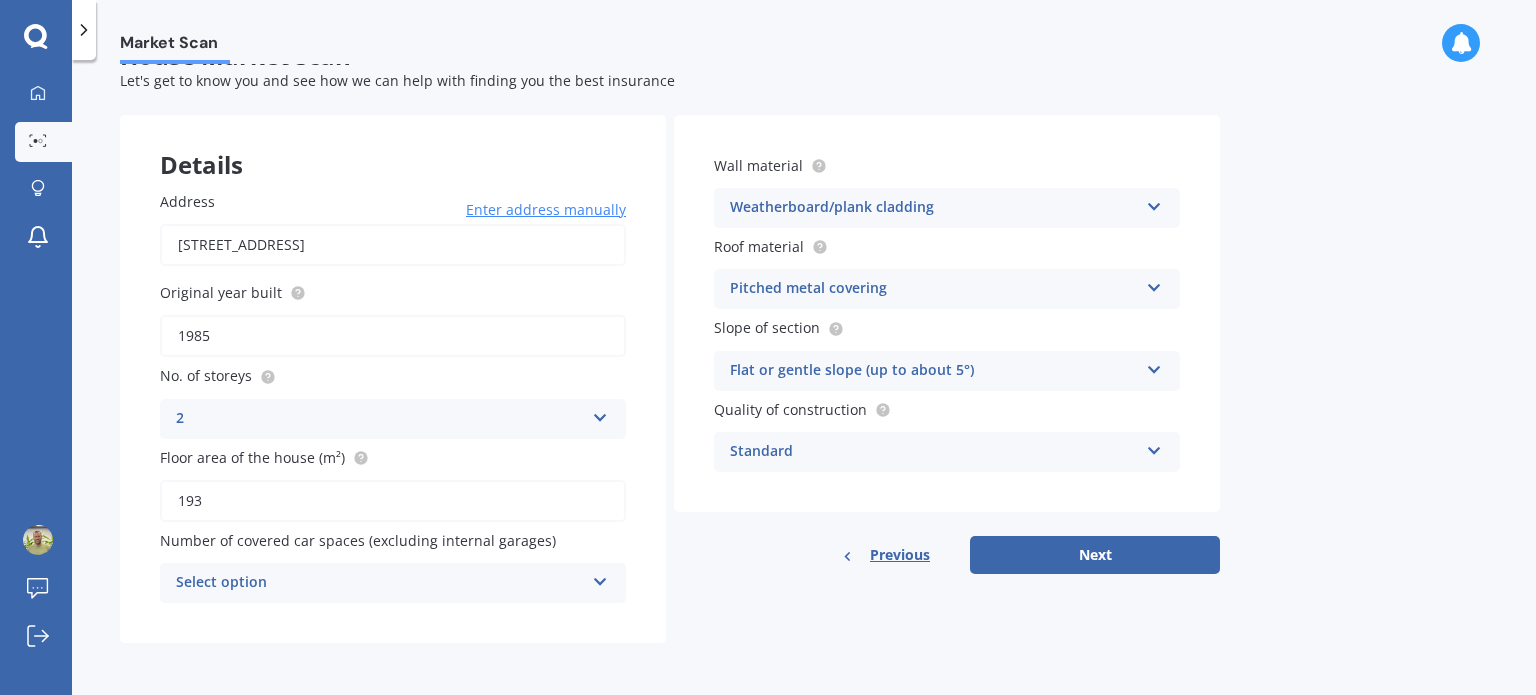 click on "Flat or gentle slope (up to about 5°)" at bounding box center (934, 371) 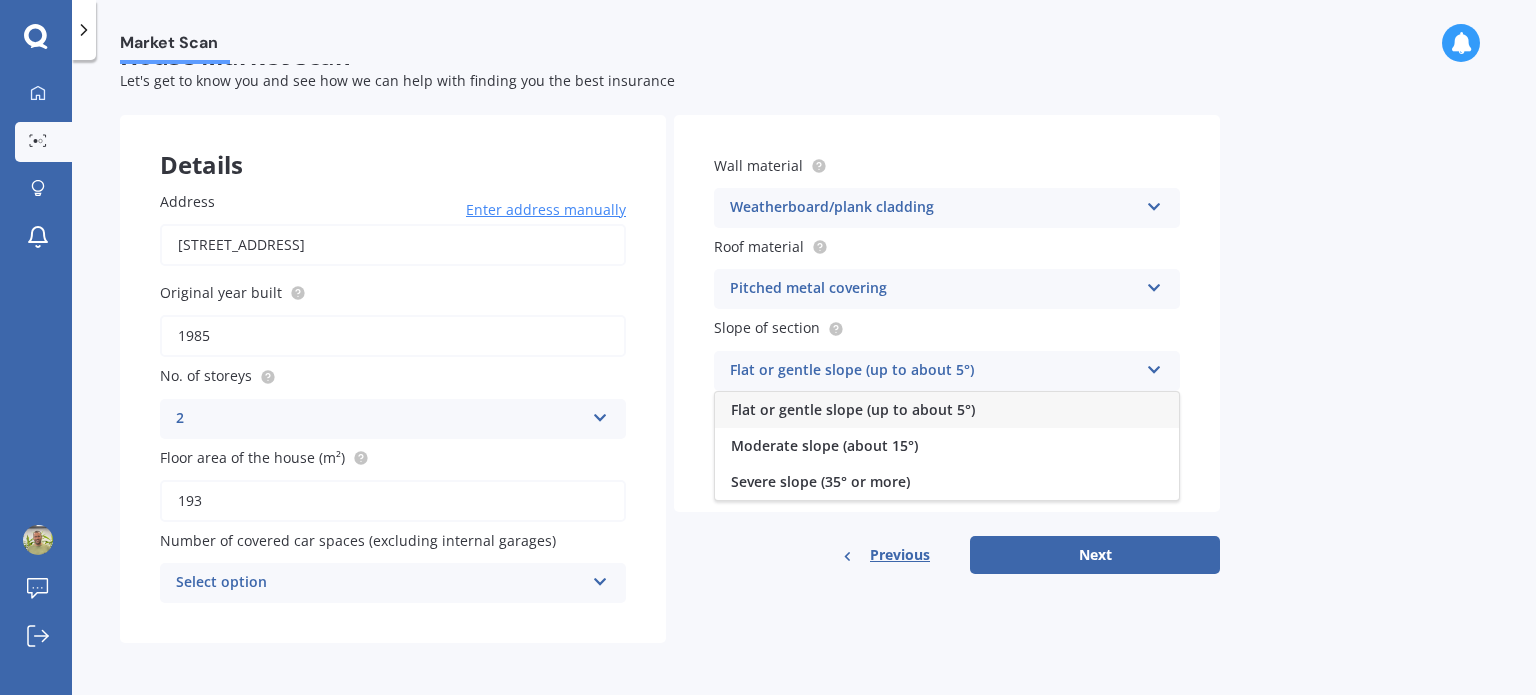 click on "Flat or gentle slope (up to about 5°)" at bounding box center (934, 371) 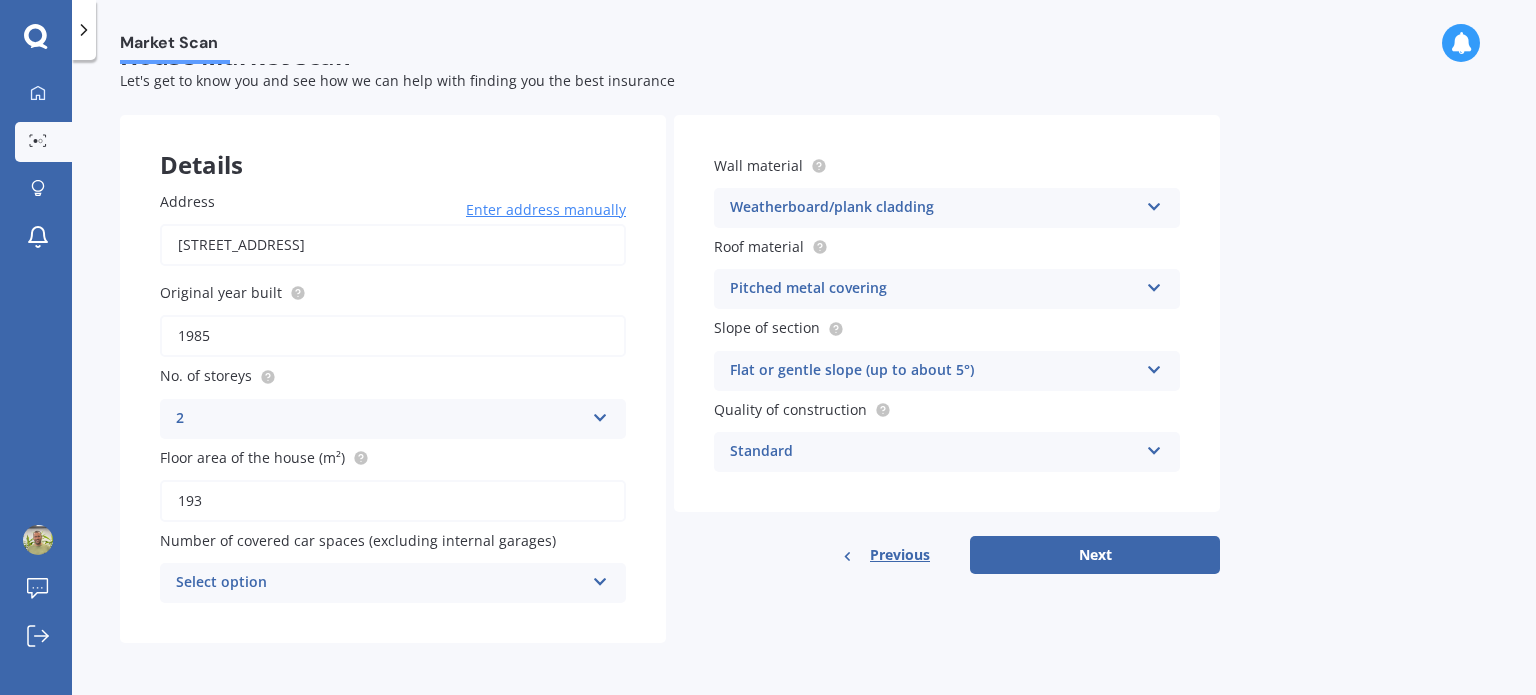 click on "Standard" at bounding box center (934, 452) 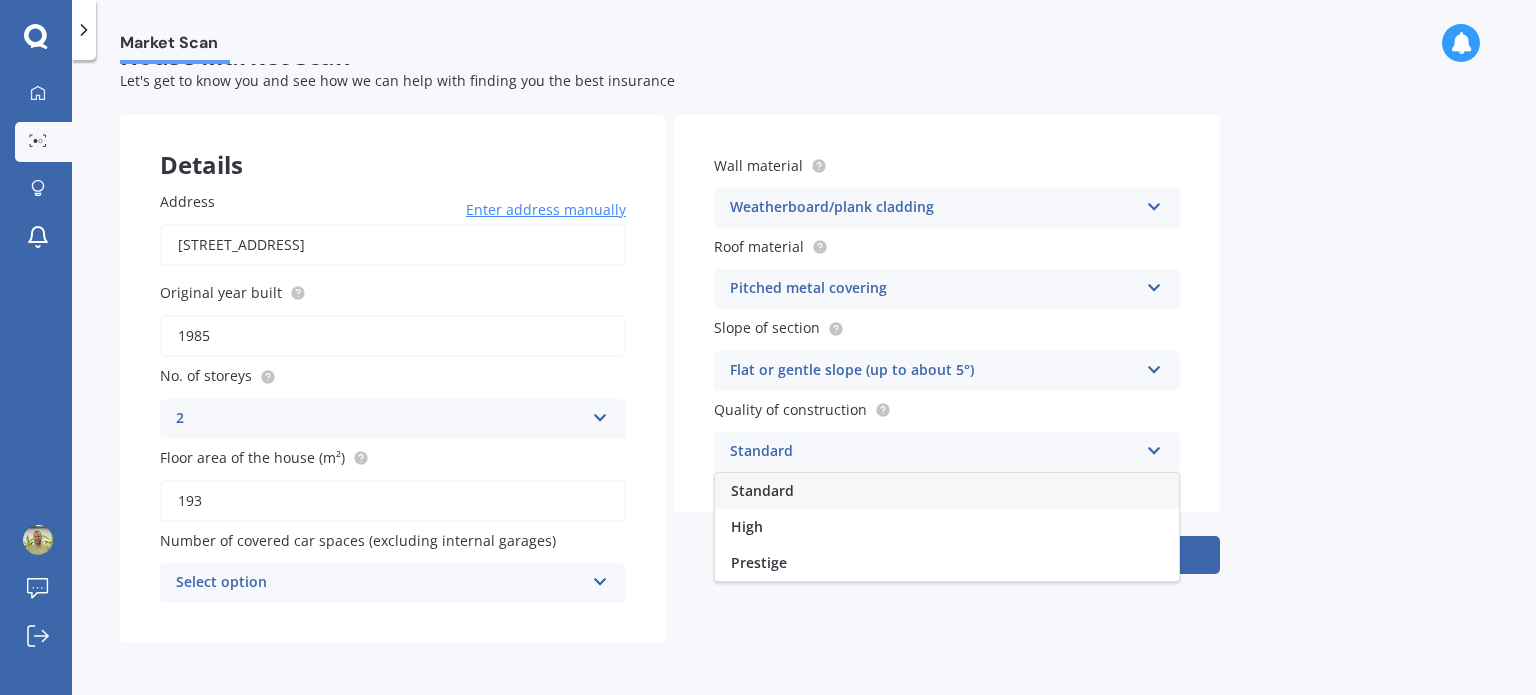 click on "Standard" at bounding box center (934, 452) 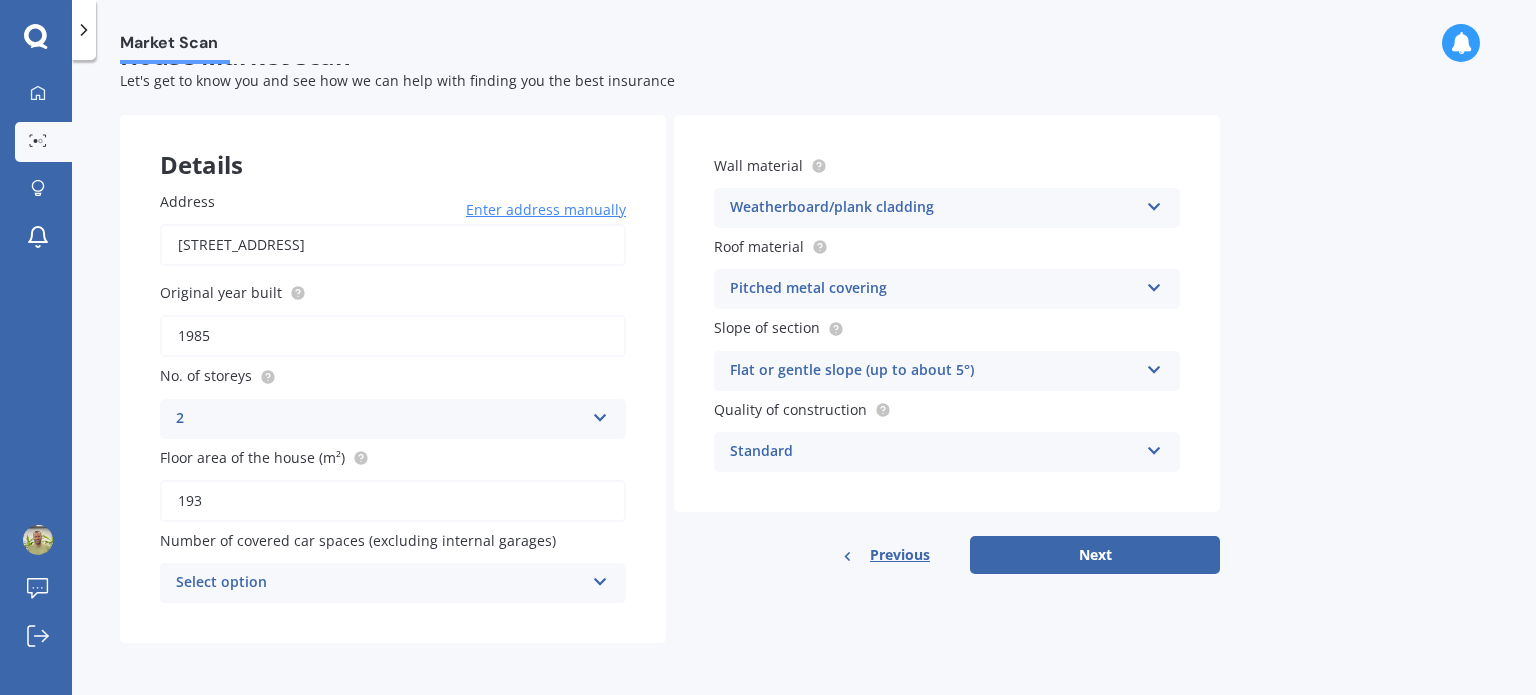 click on "Select option" at bounding box center [380, 583] 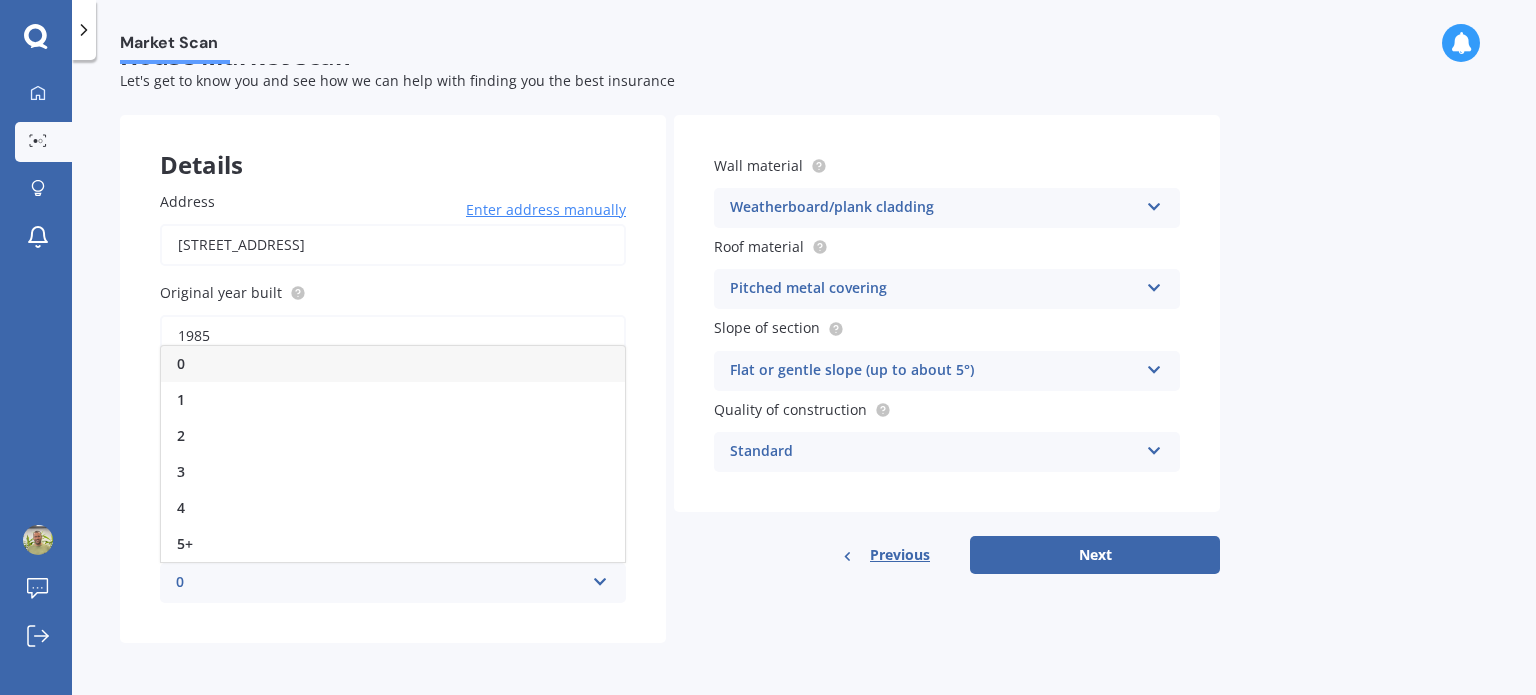 click on "0" at bounding box center [393, 364] 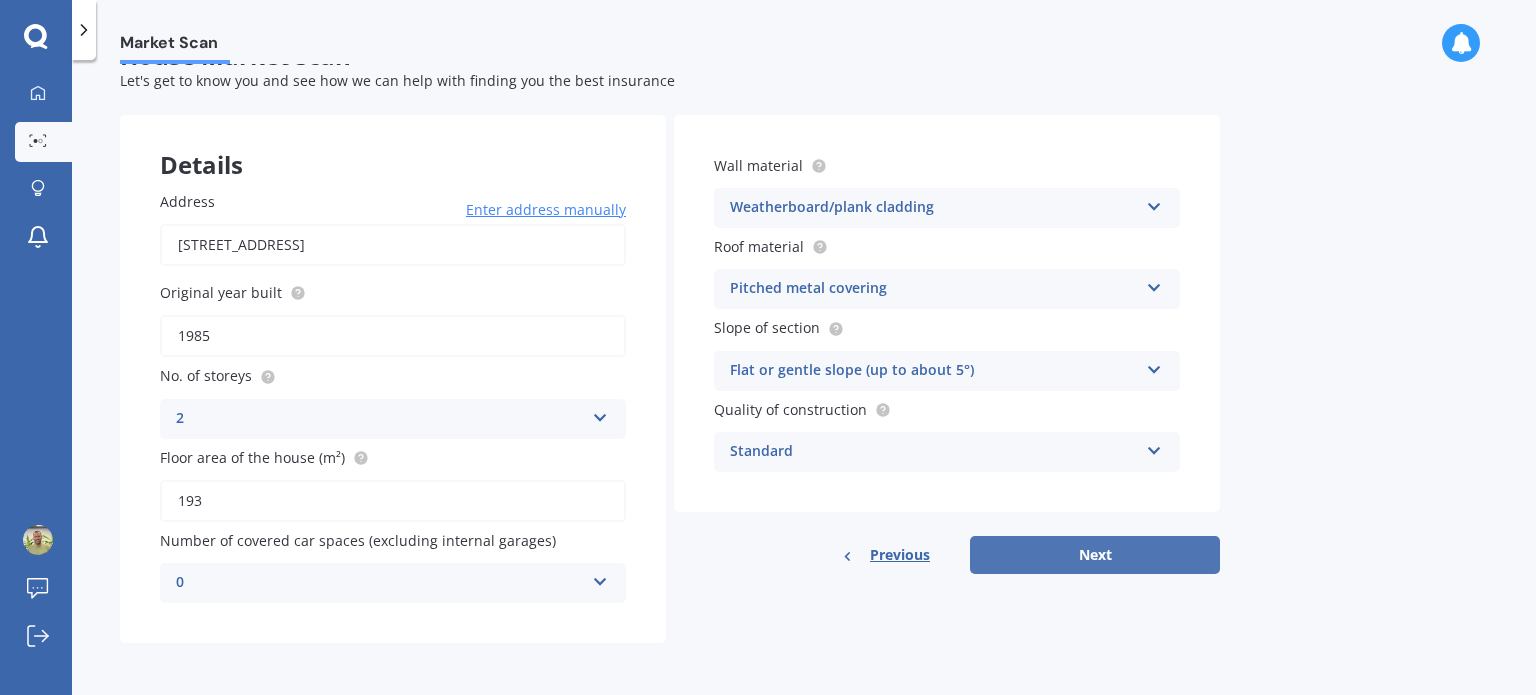 click on "Next" at bounding box center [1095, 555] 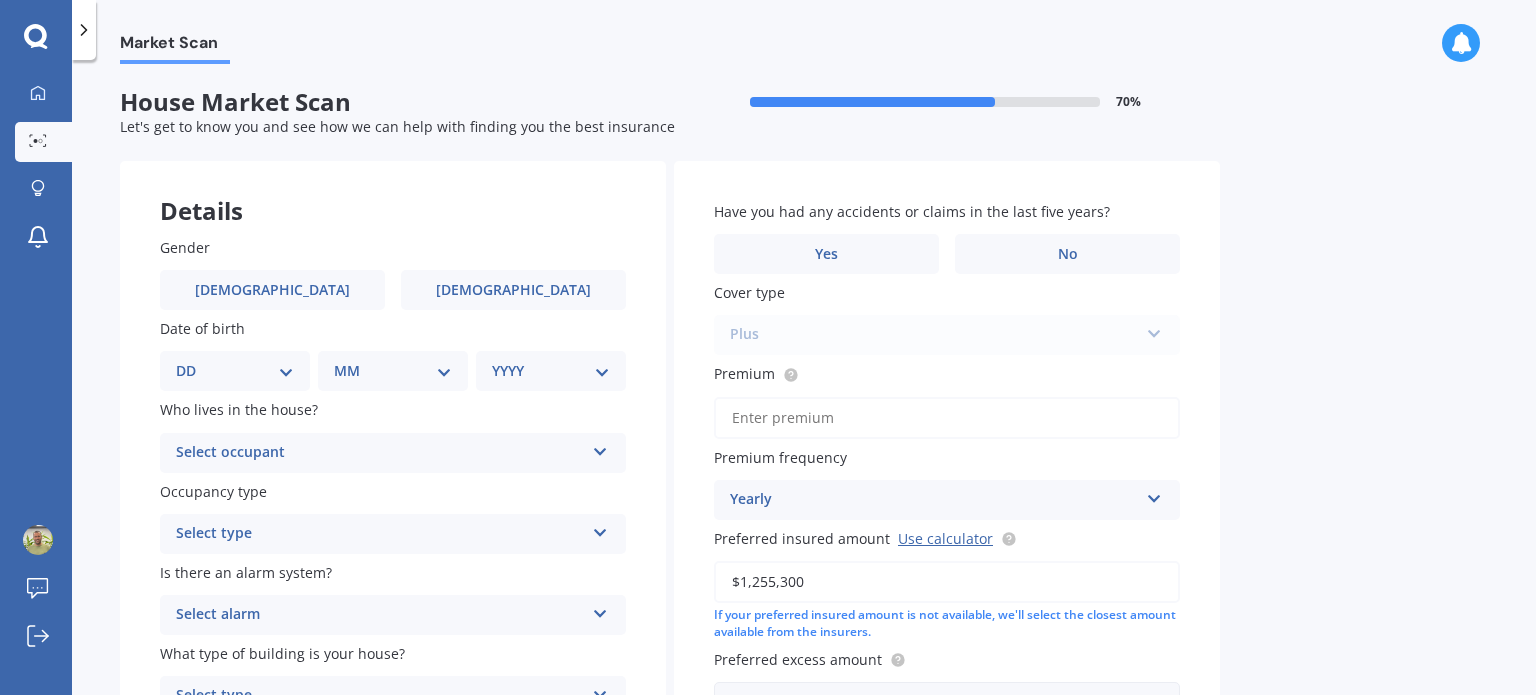 scroll, scrollTop: 100, scrollLeft: 0, axis: vertical 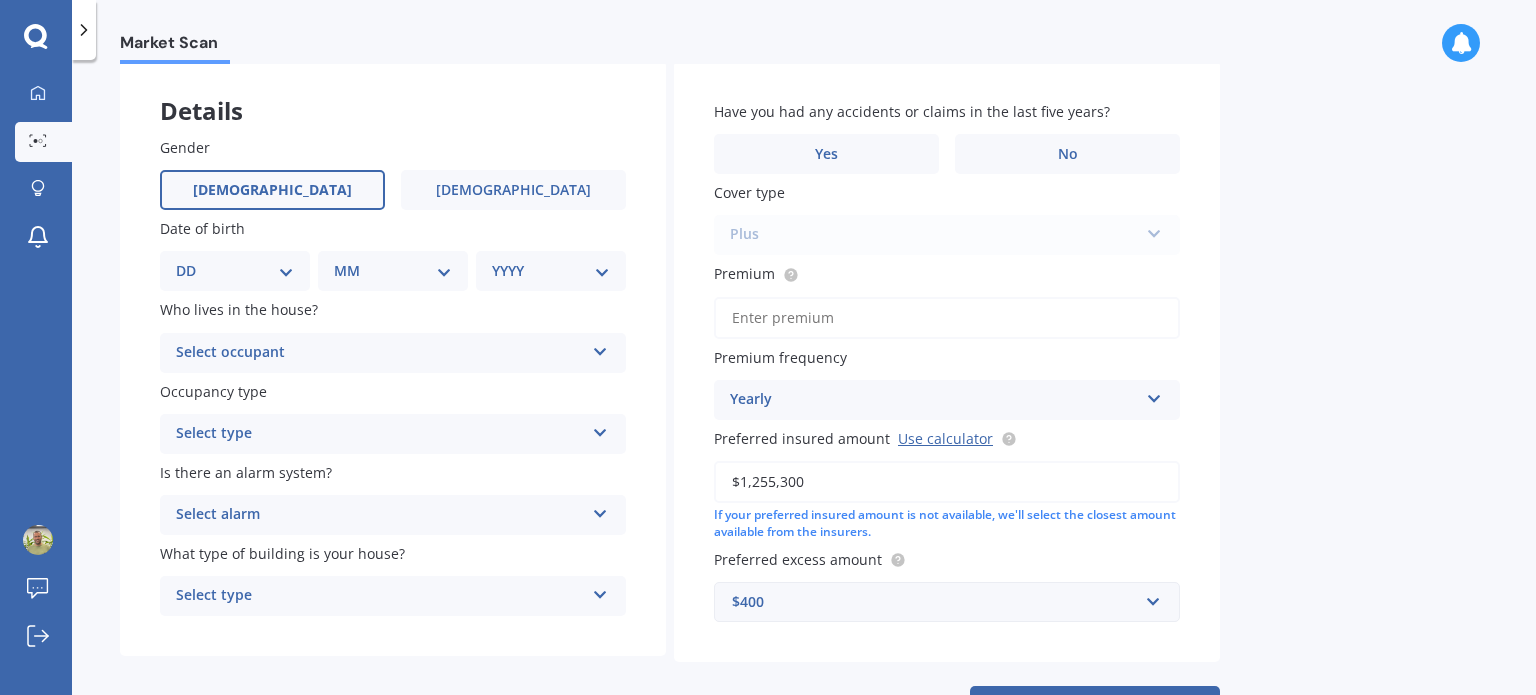 click on "Male" at bounding box center (272, 190) 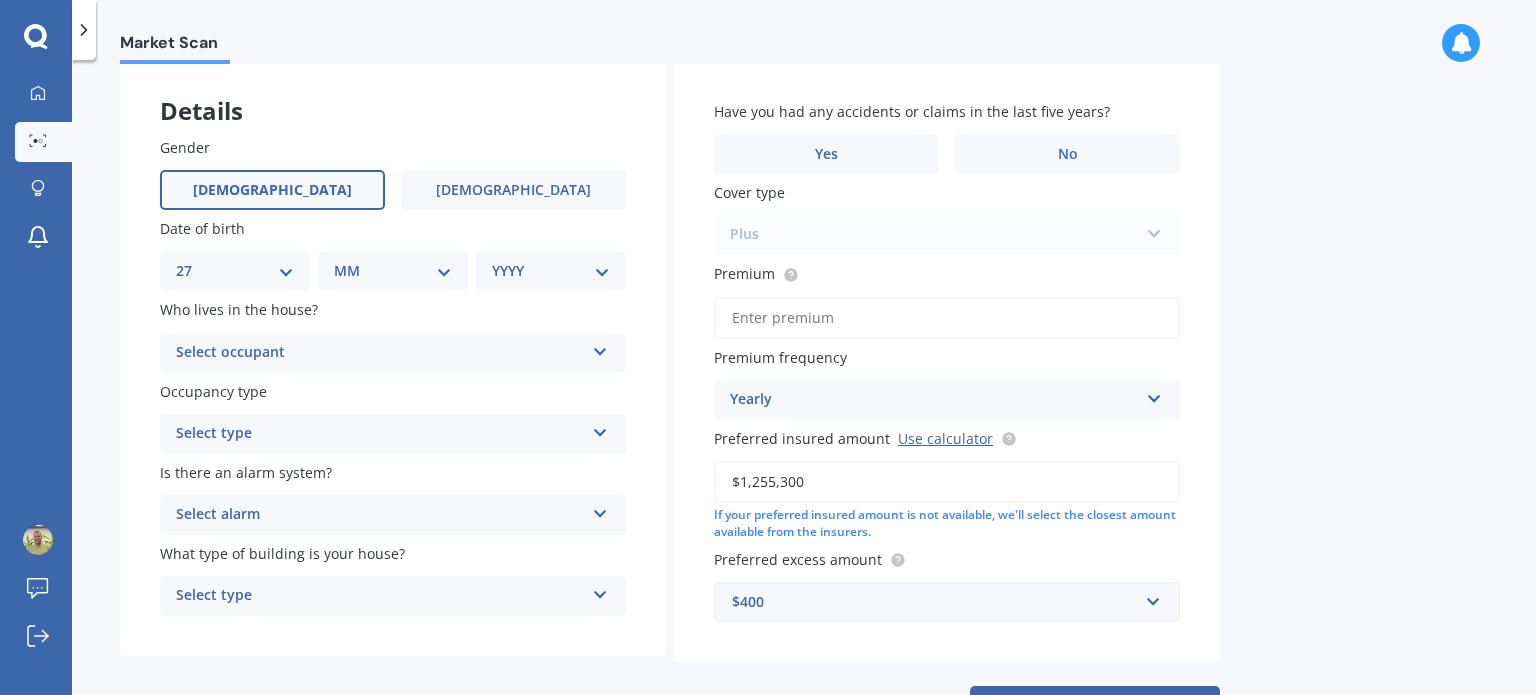 click on "DD 01 02 03 04 05 06 07 08 09 10 11 12 13 14 15 16 17 18 19 20 21 22 23 24 25 26 27 28 29 30 31" at bounding box center (235, 271) 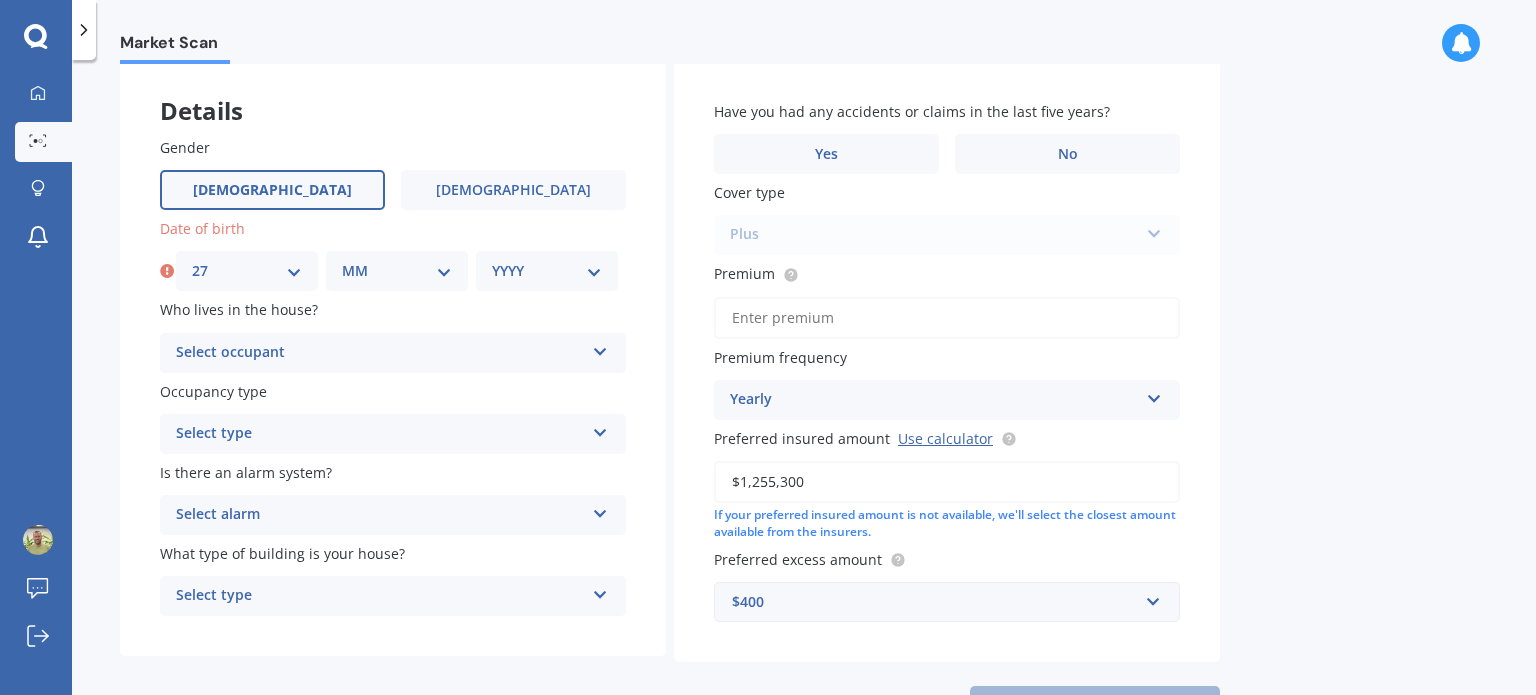 click on "MM 01 02 03 04 05 06 07 08 09 10 11 12" at bounding box center (397, 271) 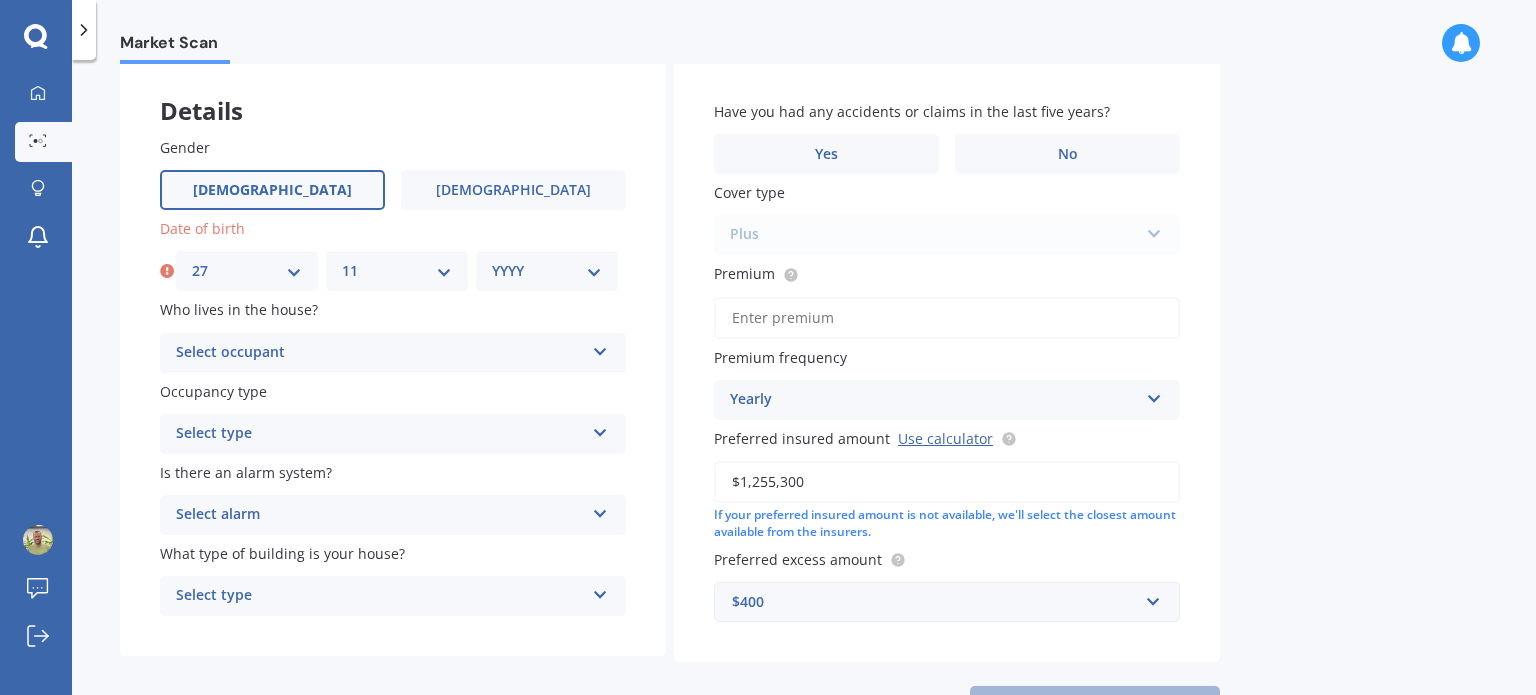 click on "MM 01 02 03 04 05 06 07 08 09 10 11 12" at bounding box center [397, 271] 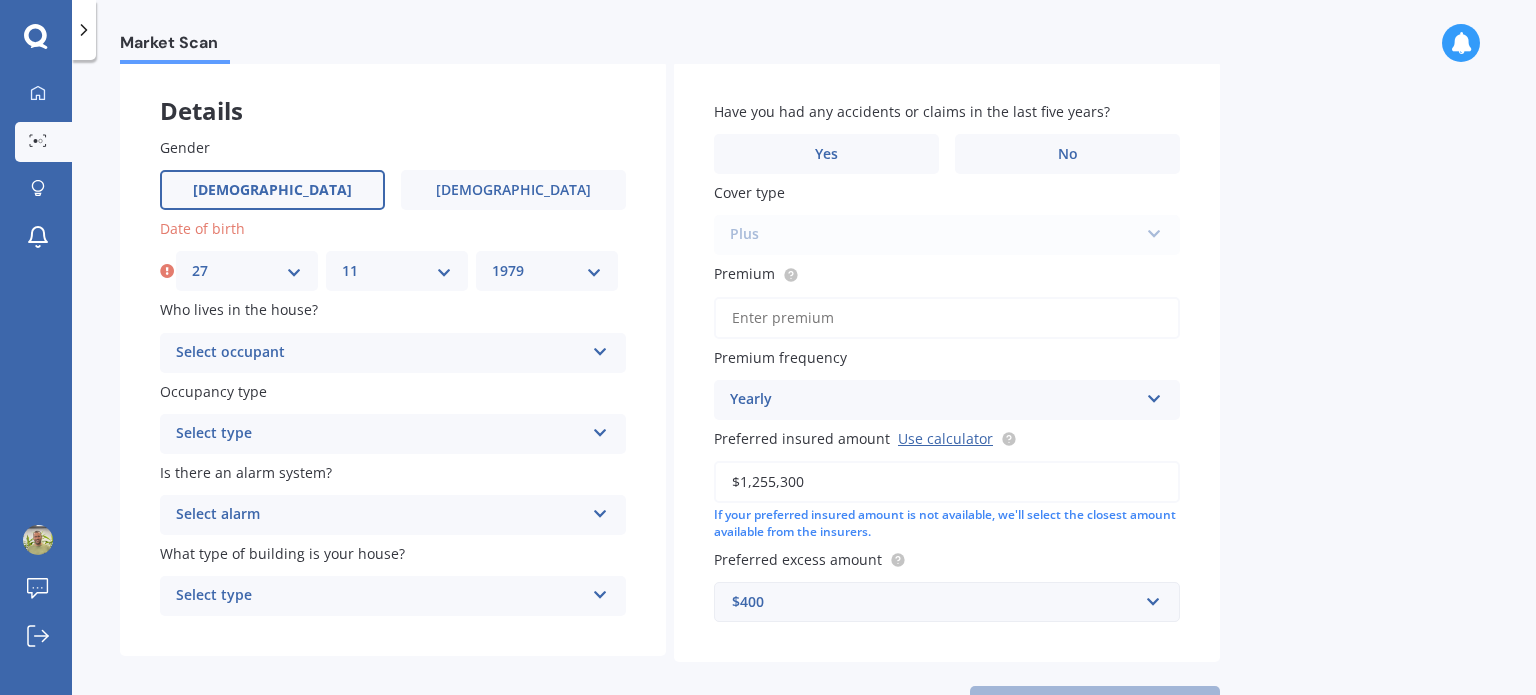 click on "YYYY 2009 2008 2007 2006 2005 2004 2003 2002 2001 2000 1999 1998 1997 1996 1995 1994 1993 1992 1991 1990 1989 1988 1987 1986 1985 1984 1983 1982 1981 1980 1979 1978 1977 1976 1975 1974 1973 1972 1971 1970 1969 1968 1967 1966 1965 1964 1963 1962 1961 1960 1959 1958 1957 1956 1955 1954 1953 1952 1951 1950 1949 1948 1947 1946 1945 1944 1943 1942 1941 1940 1939 1938 1937 1936 1935 1934 1933 1932 1931 1930 1929 1928 1927 1926 1925 1924 1923 1922 1921 1920 1919 1918 1917 1916 1915 1914 1913 1912 1911 1910" at bounding box center [547, 271] 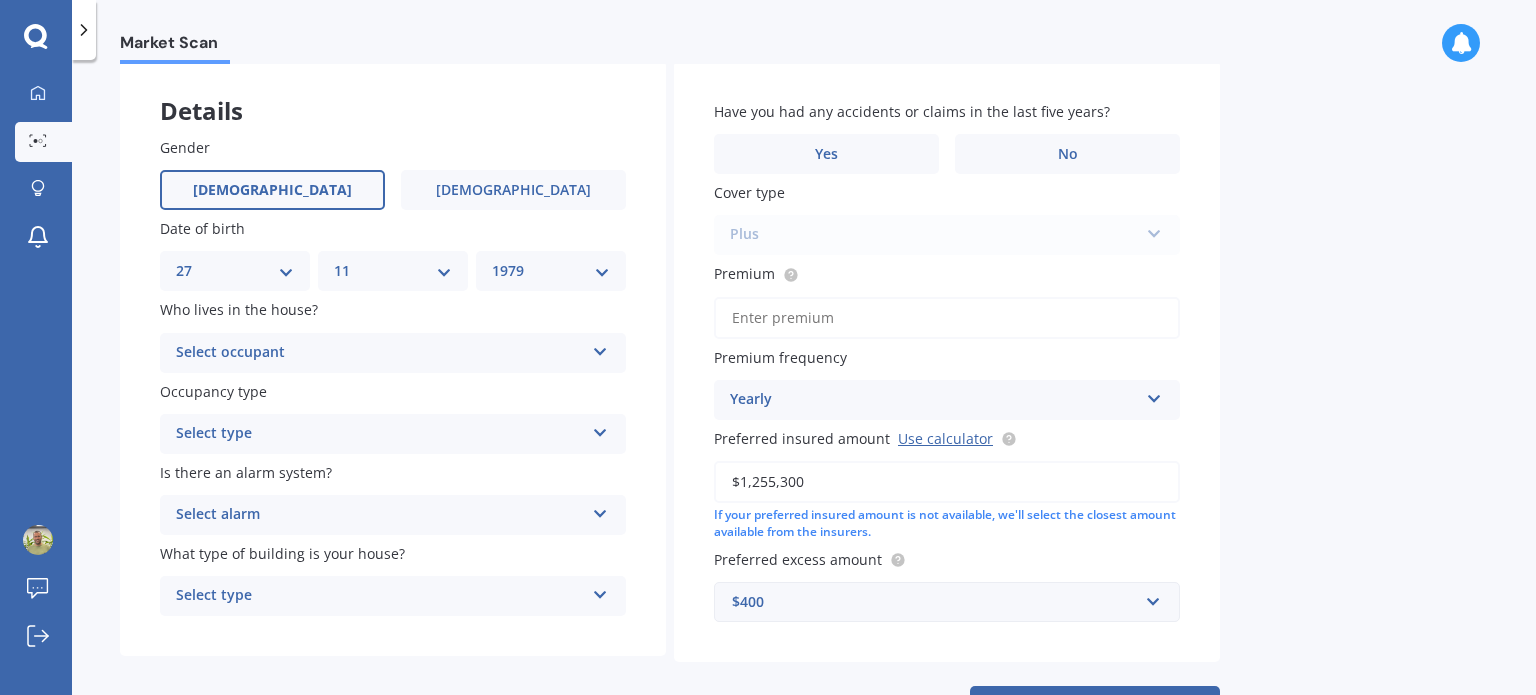 click on "Select occupant" at bounding box center (380, 353) 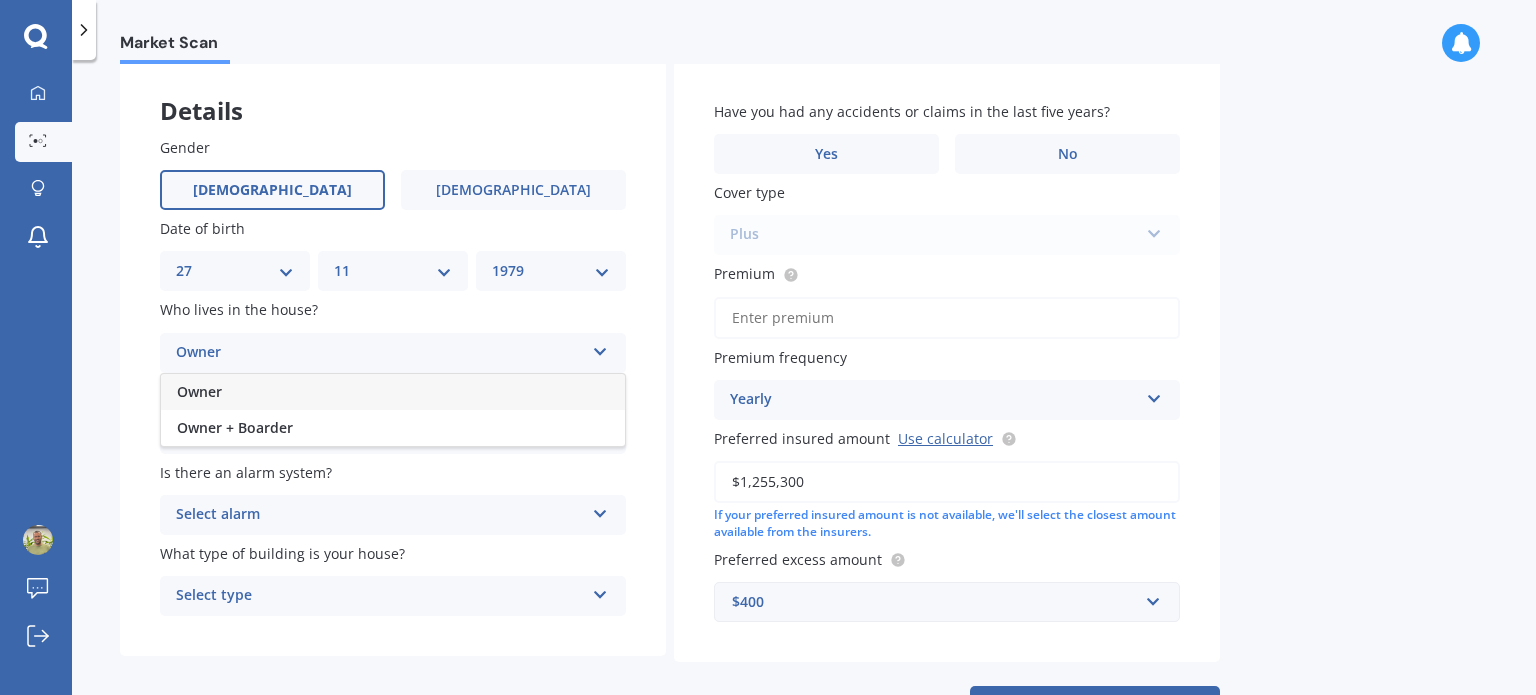 click on "Owner" at bounding box center [393, 392] 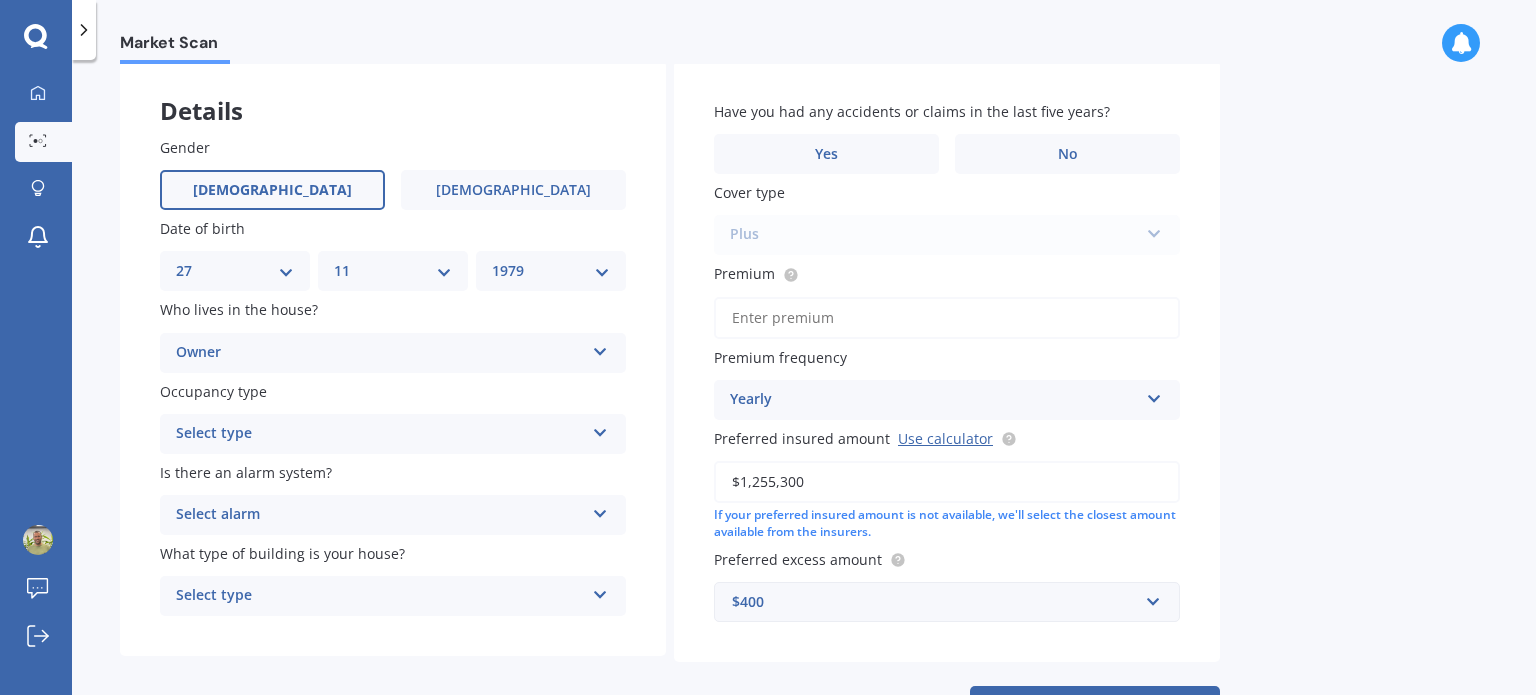 click on "Select type" at bounding box center (380, 434) 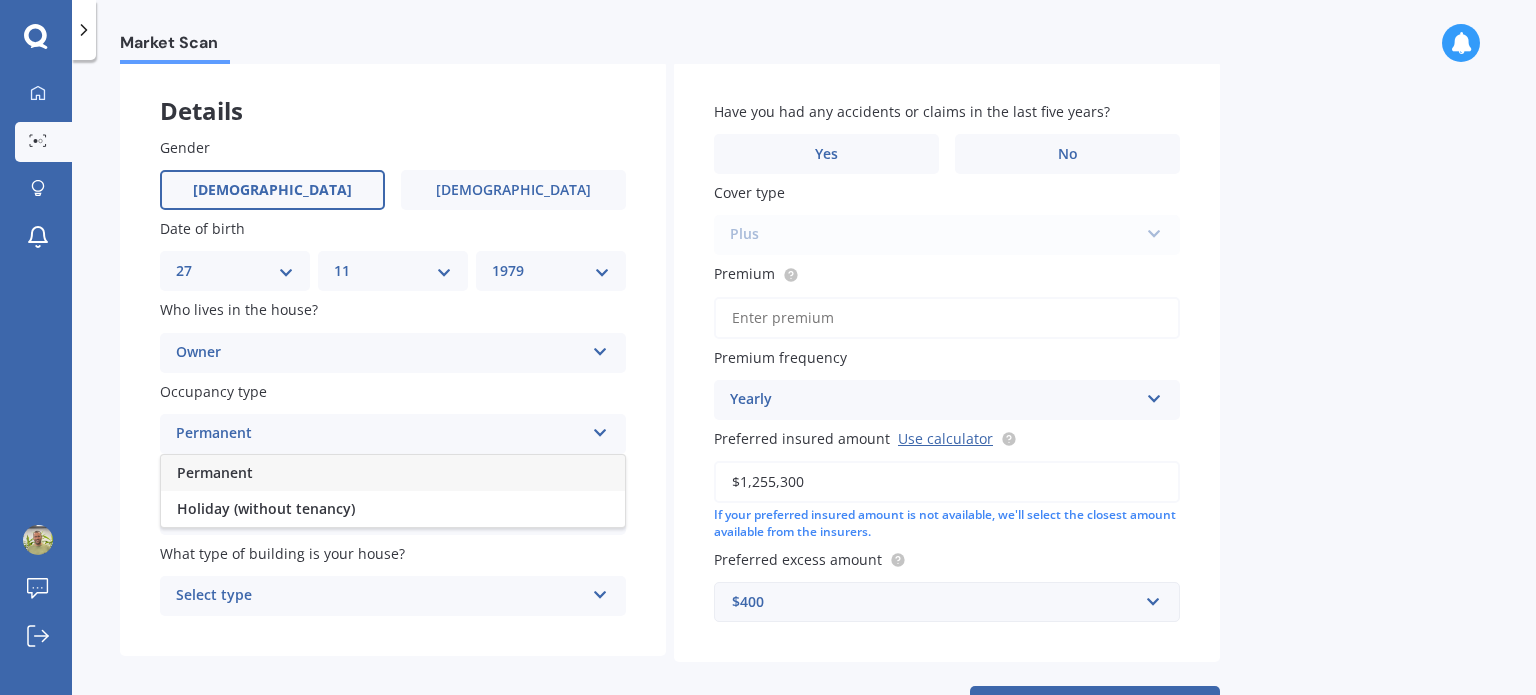 click on "Permanent" at bounding box center [215, 472] 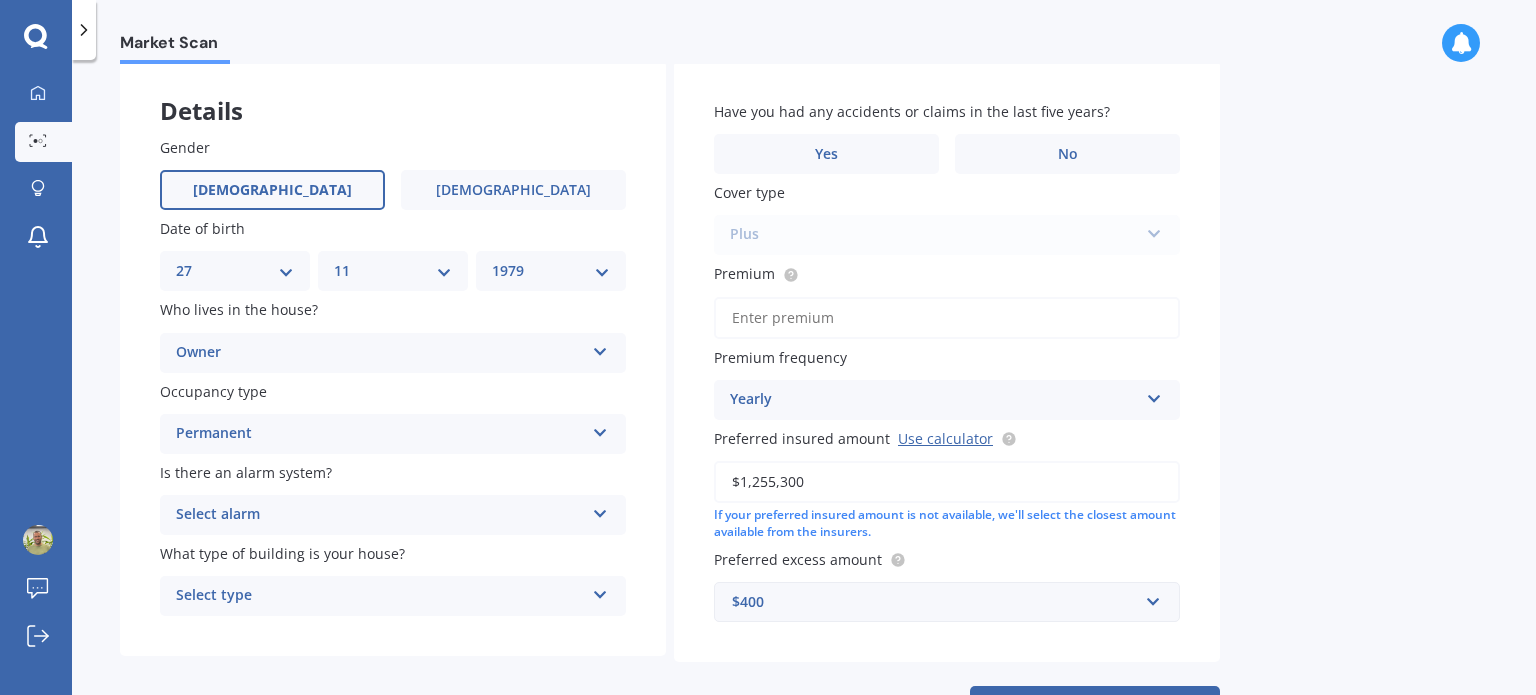 click on "Select alarm" at bounding box center [380, 515] 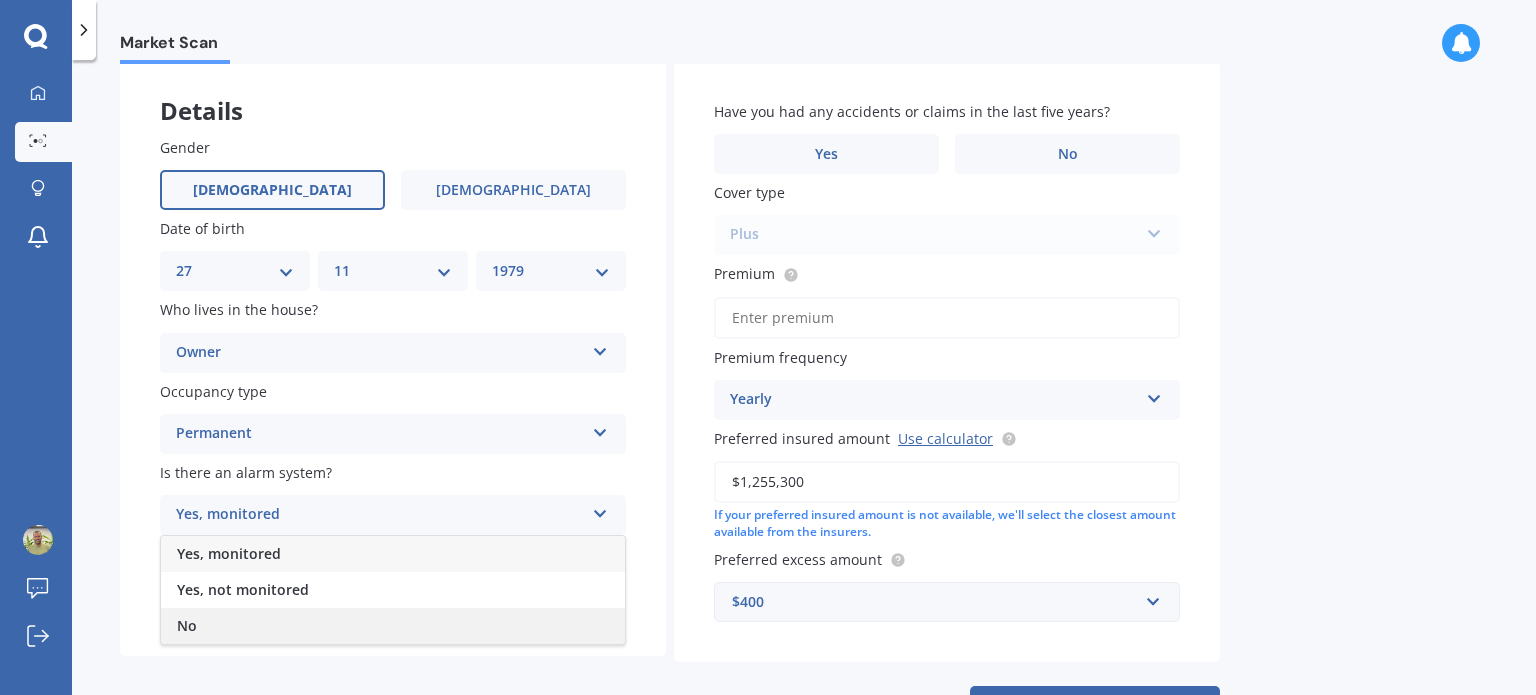 click on "No" at bounding box center [393, 626] 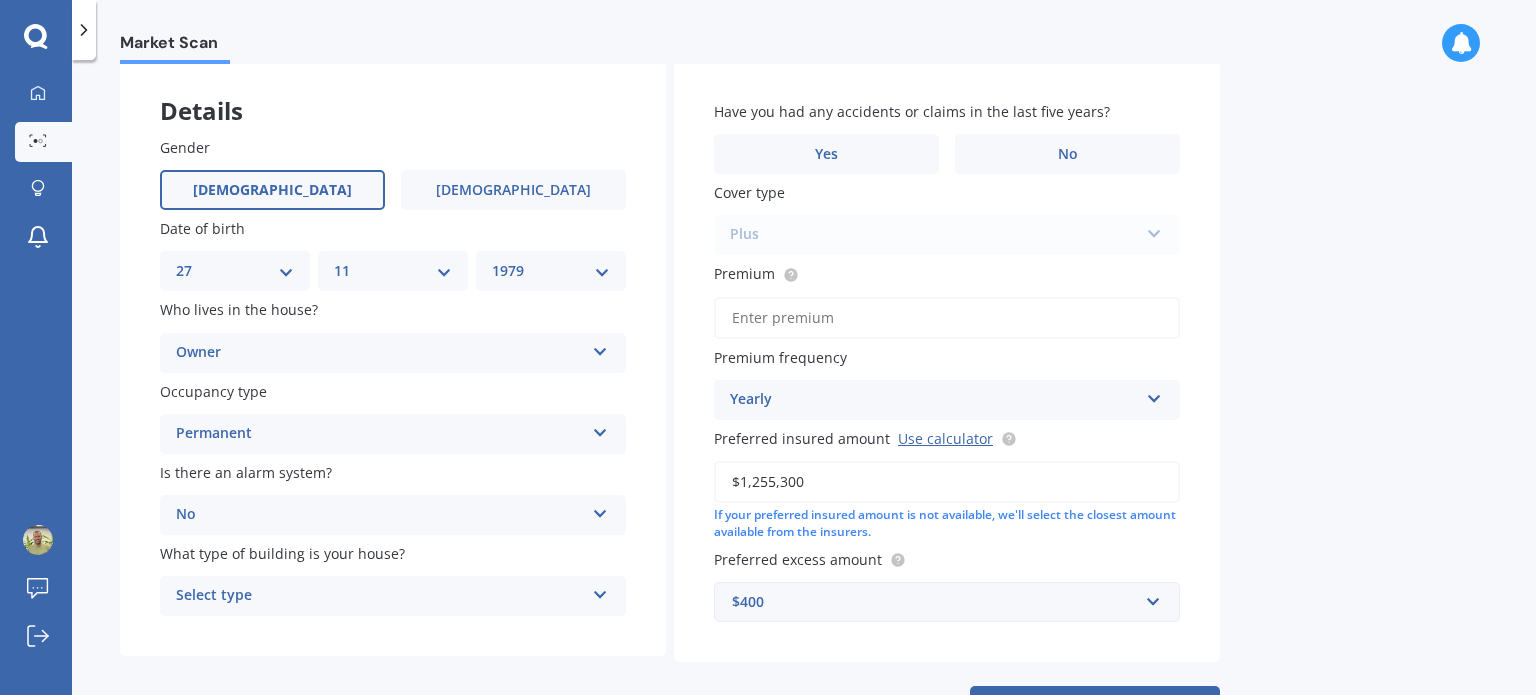 click on "Select type" at bounding box center (380, 596) 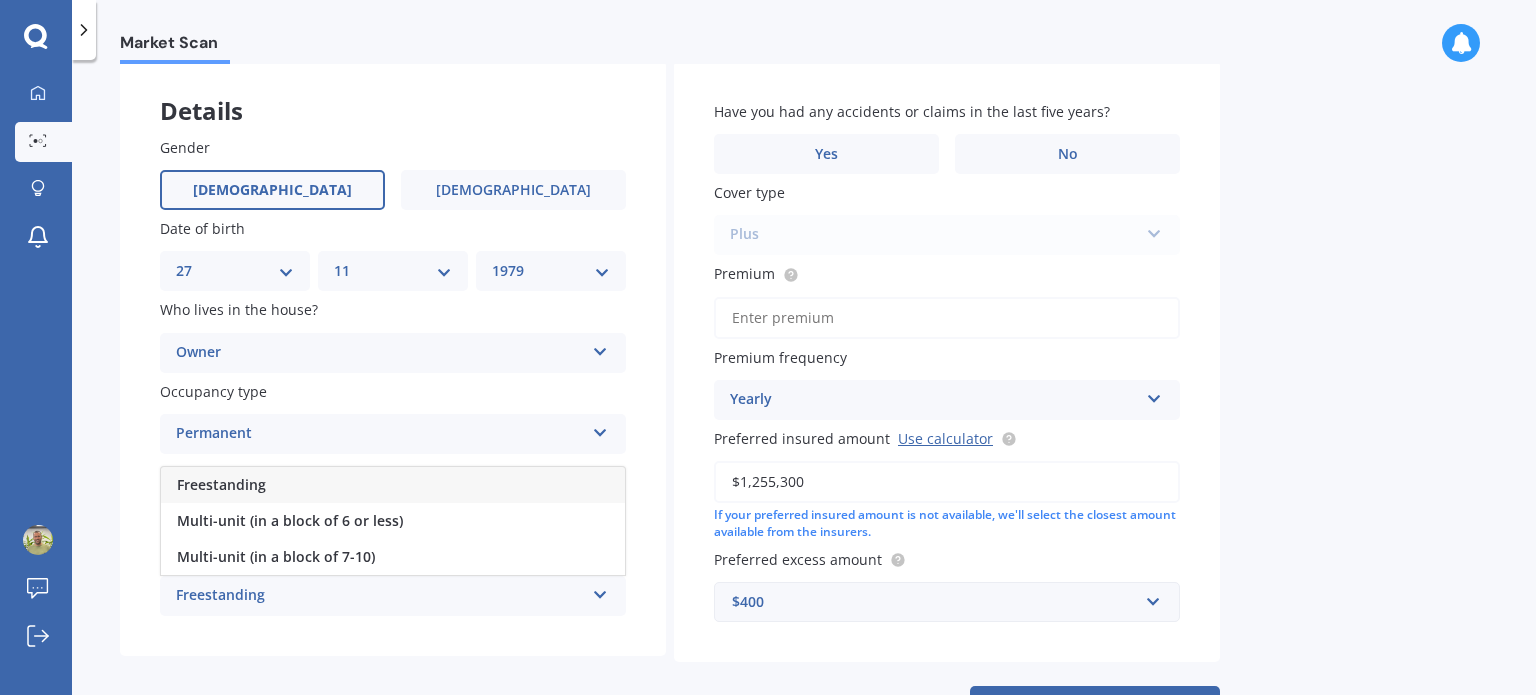 click on "Freestanding" at bounding box center (221, 484) 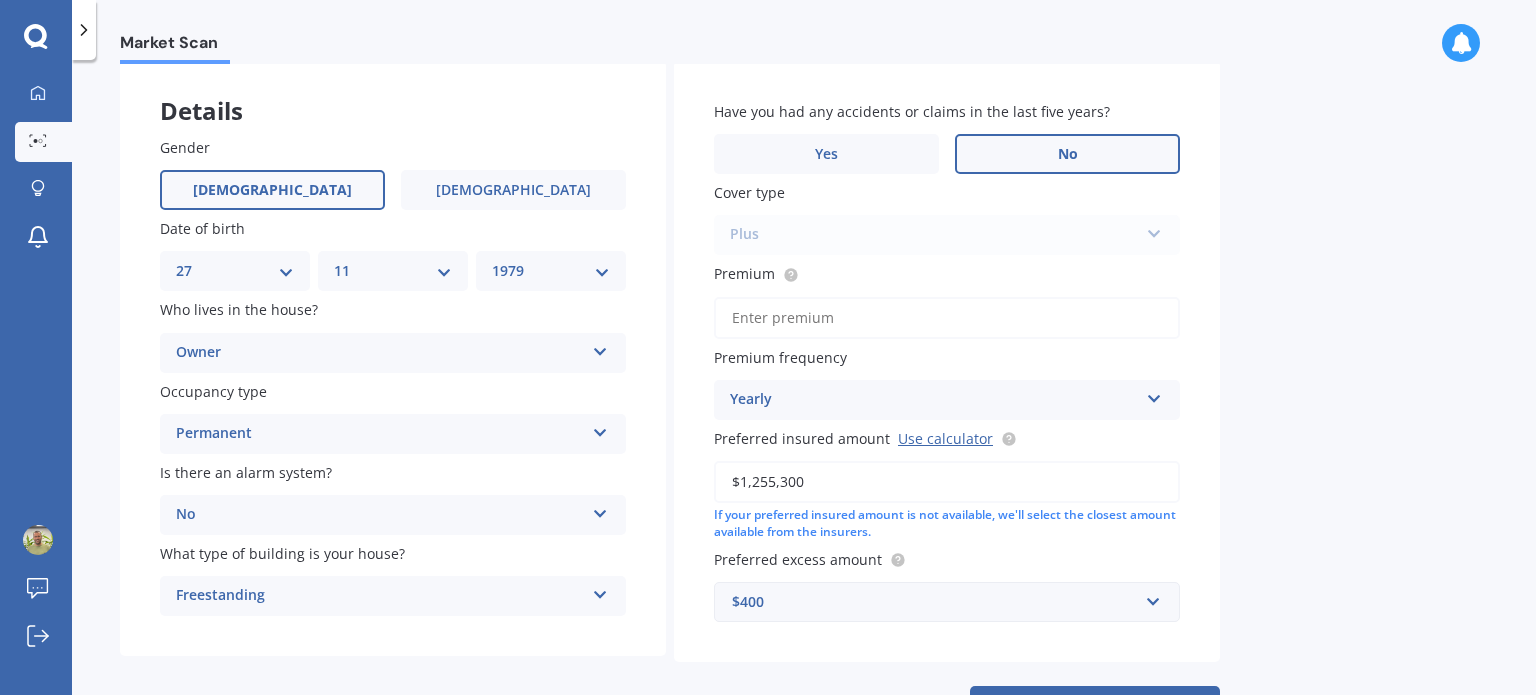 click on "No" at bounding box center (1068, 154) 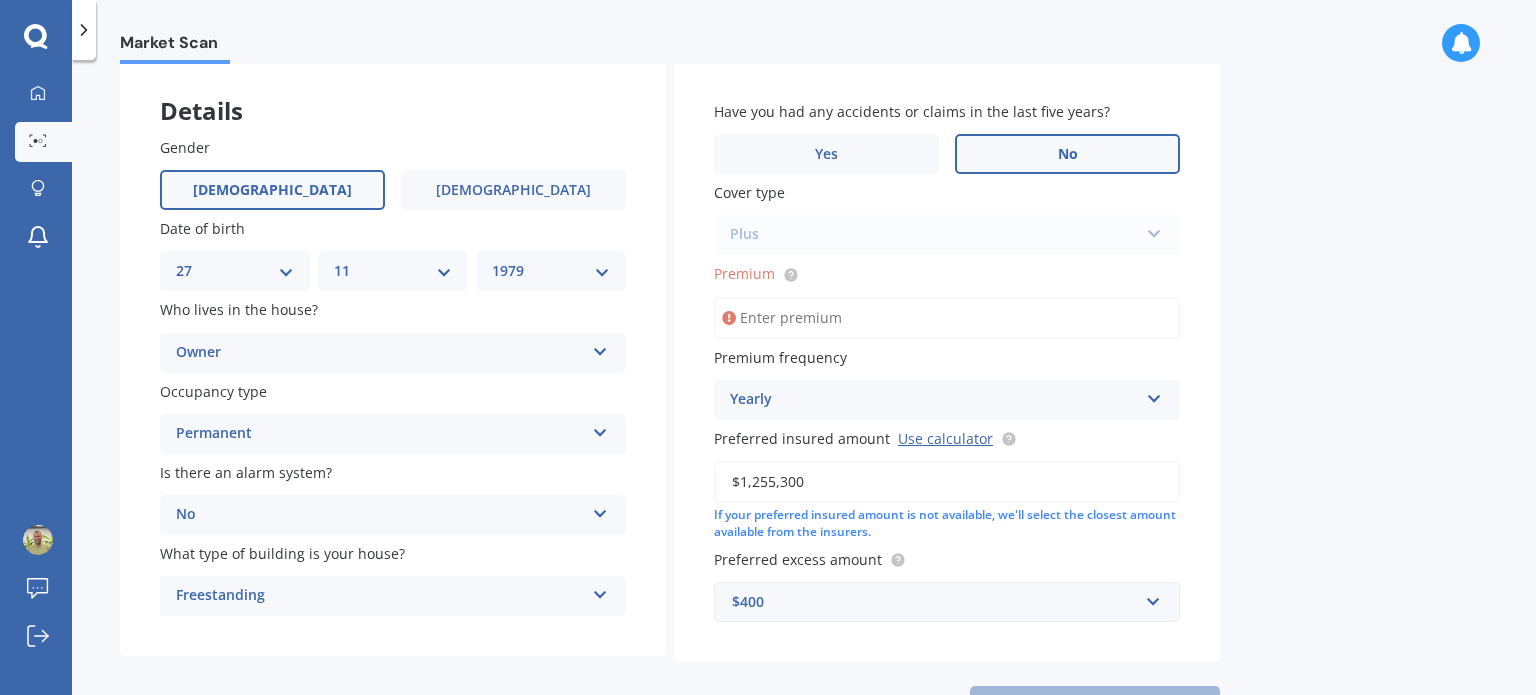 paste on "$4,610.60" 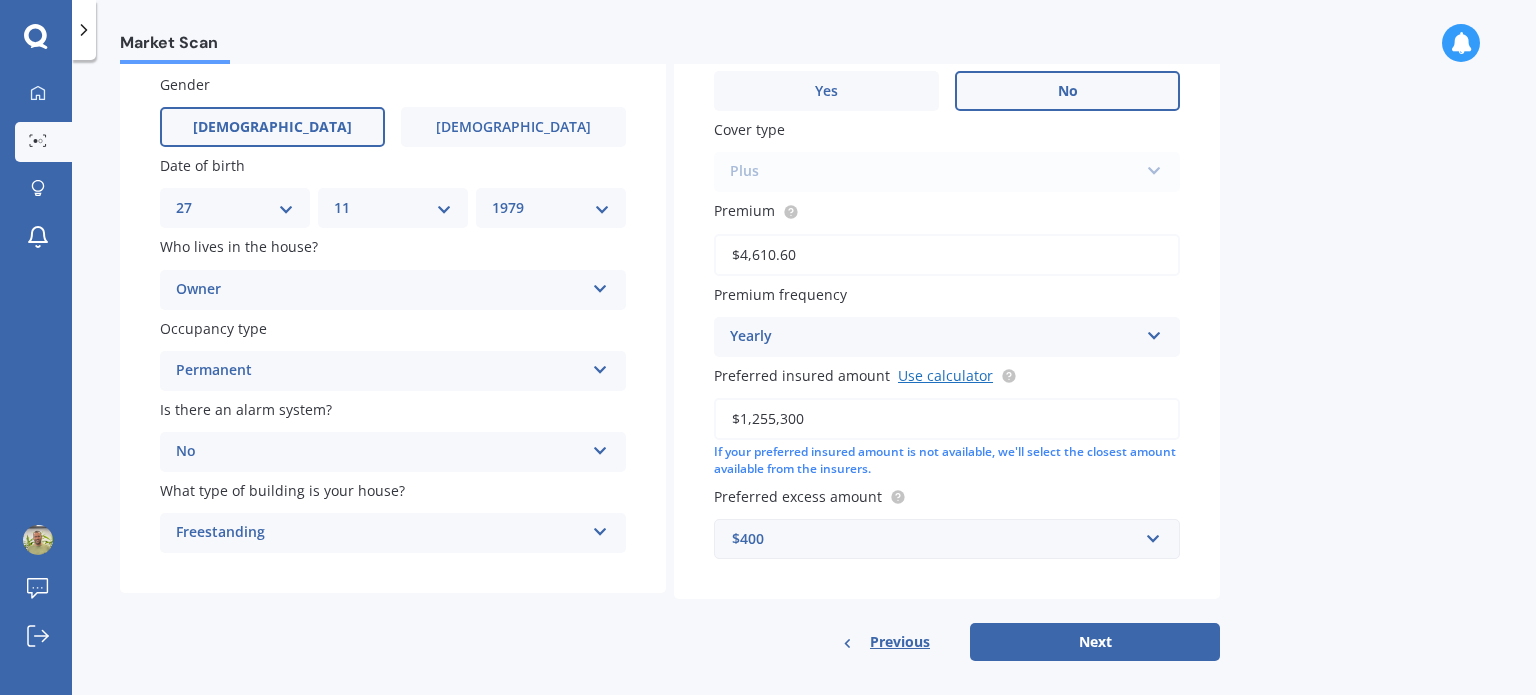 scroll, scrollTop: 182, scrollLeft: 0, axis: vertical 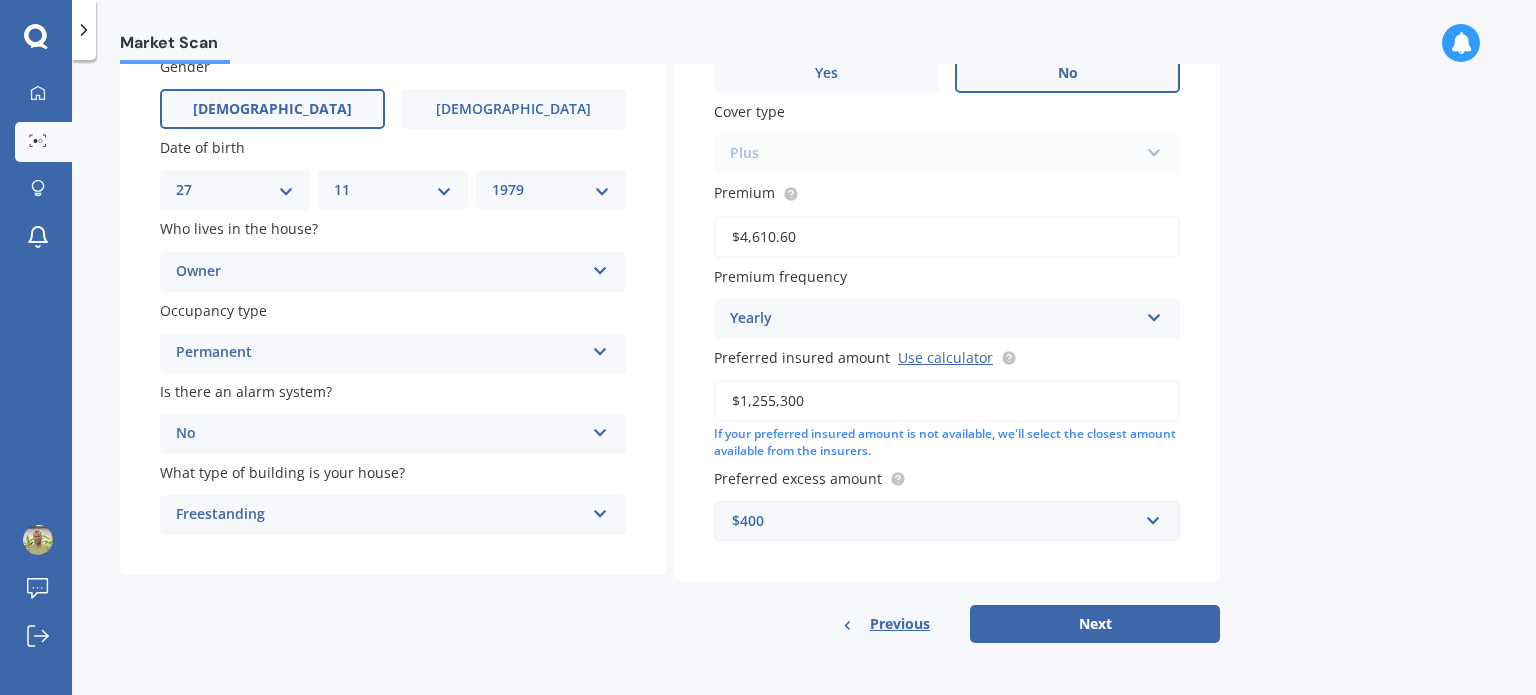 type on "$4,610.60" 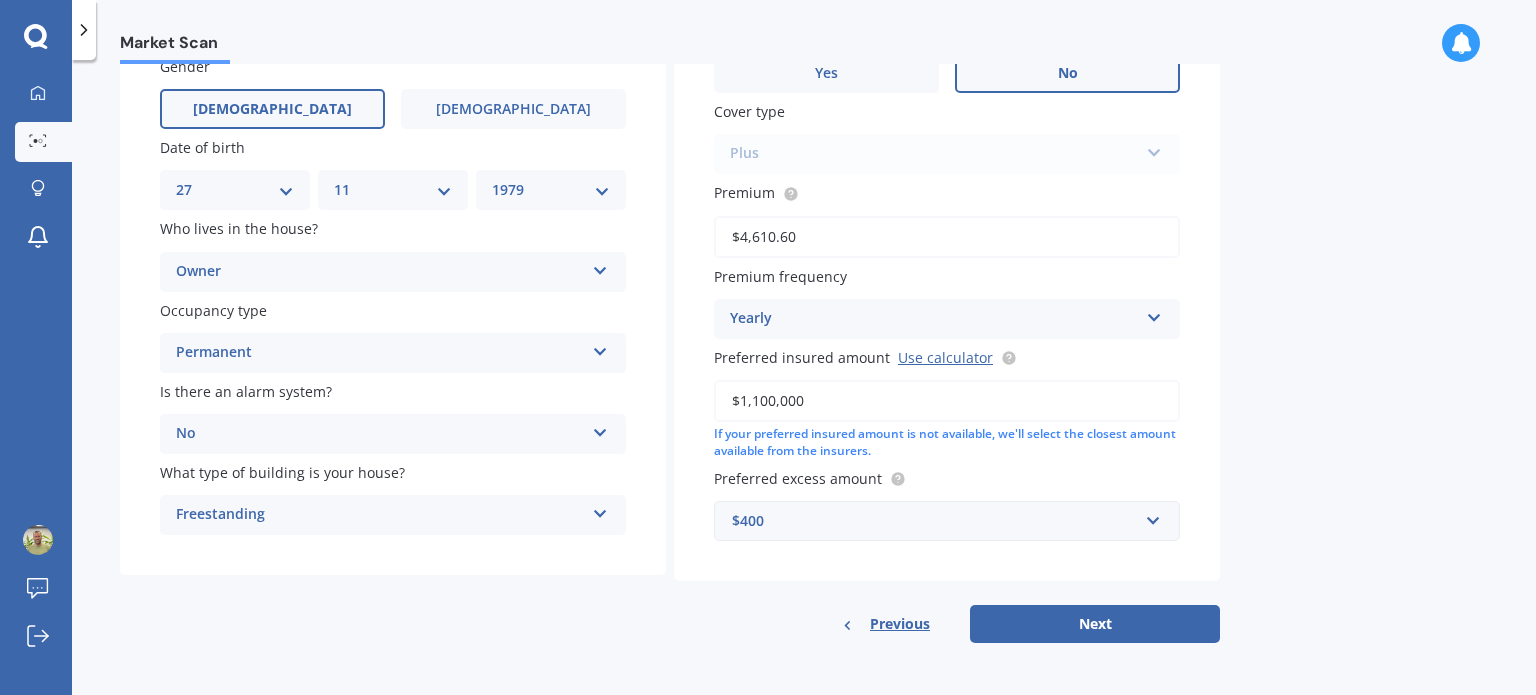 type on "$1,100,000" 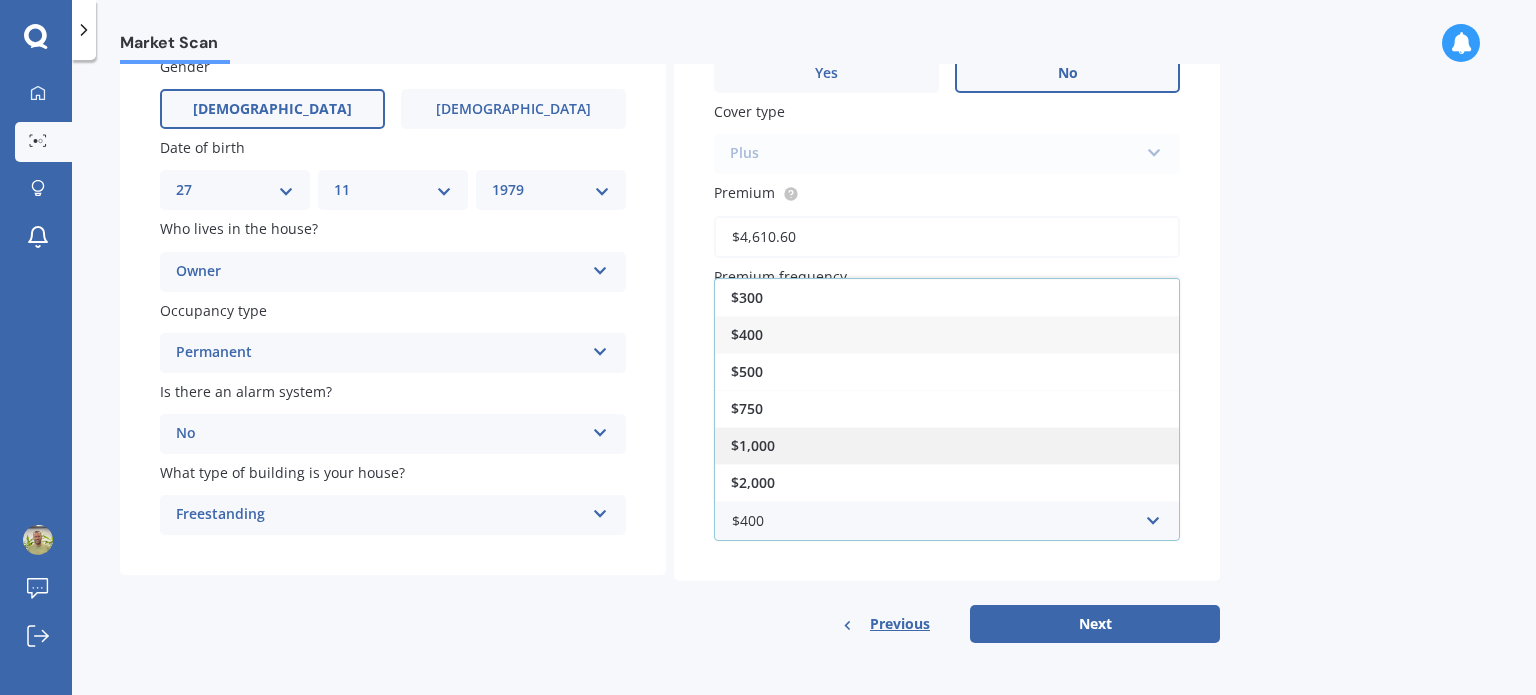 click on "$1,000" at bounding box center [753, 445] 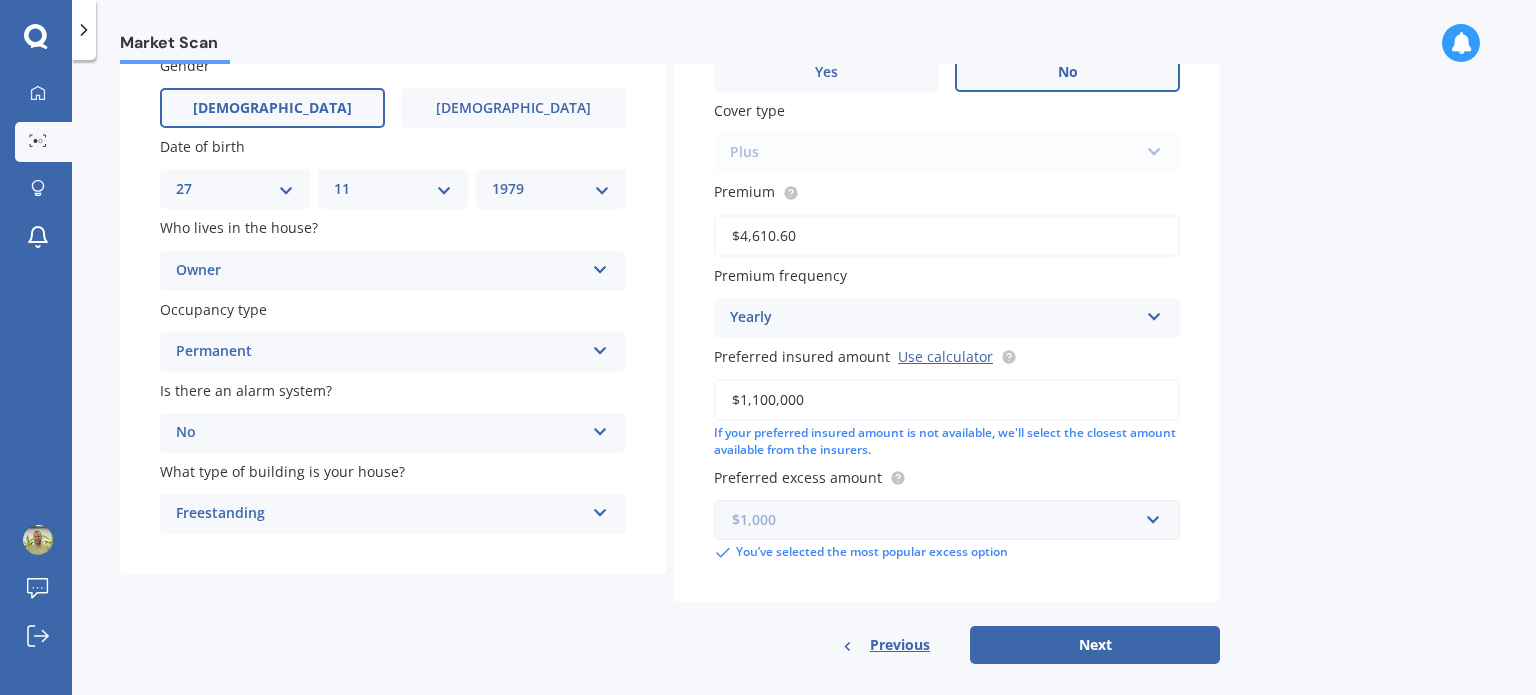 scroll, scrollTop: 204, scrollLeft: 0, axis: vertical 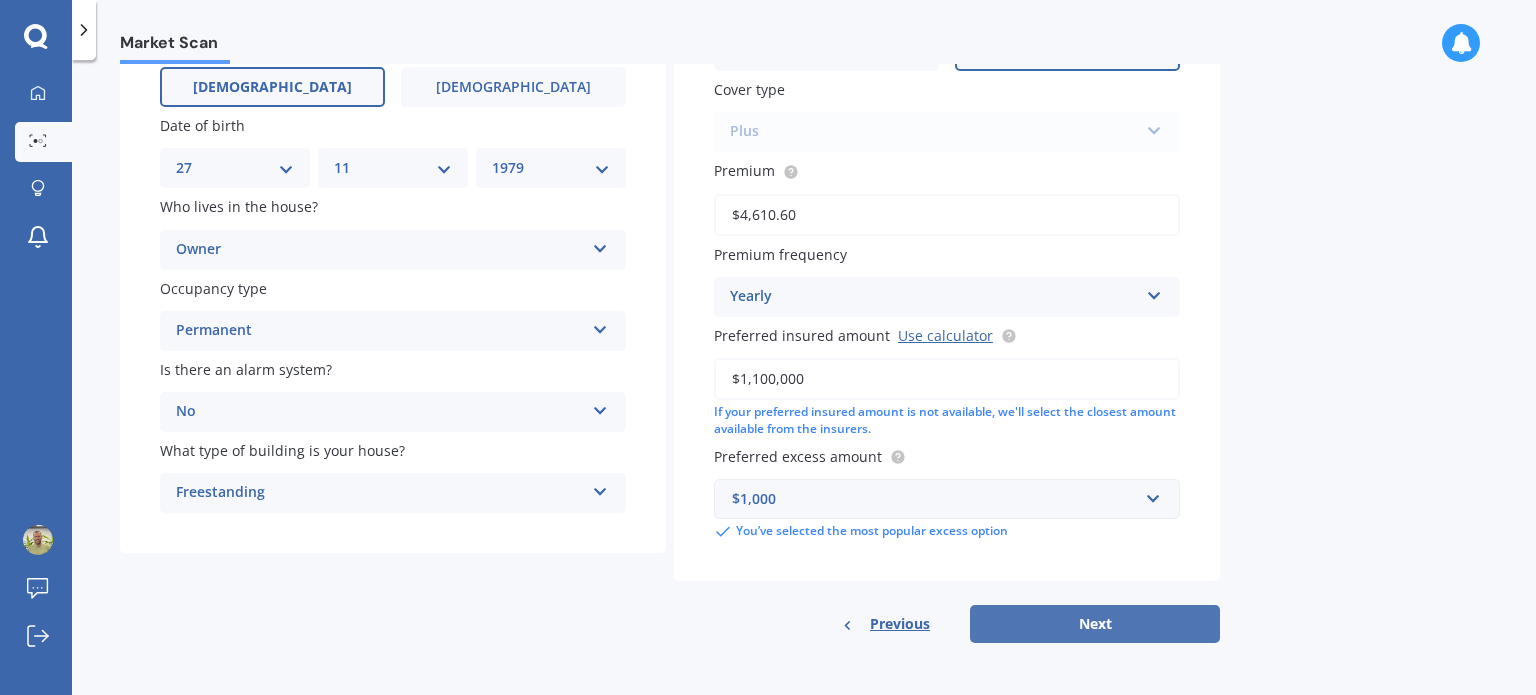click on "Next" at bounding box center [1095, 624] 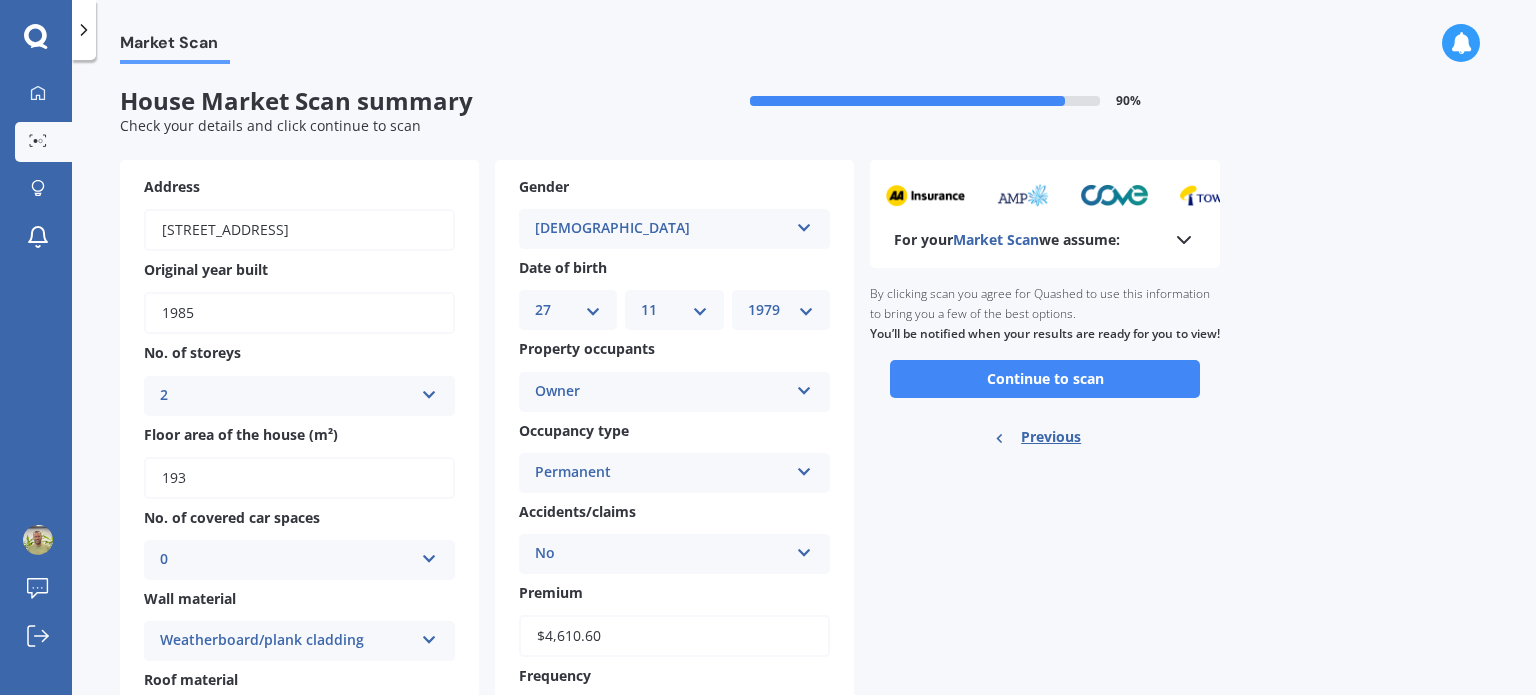 scroll, scrollTop: 0, scrollLeft: 0, axis: both 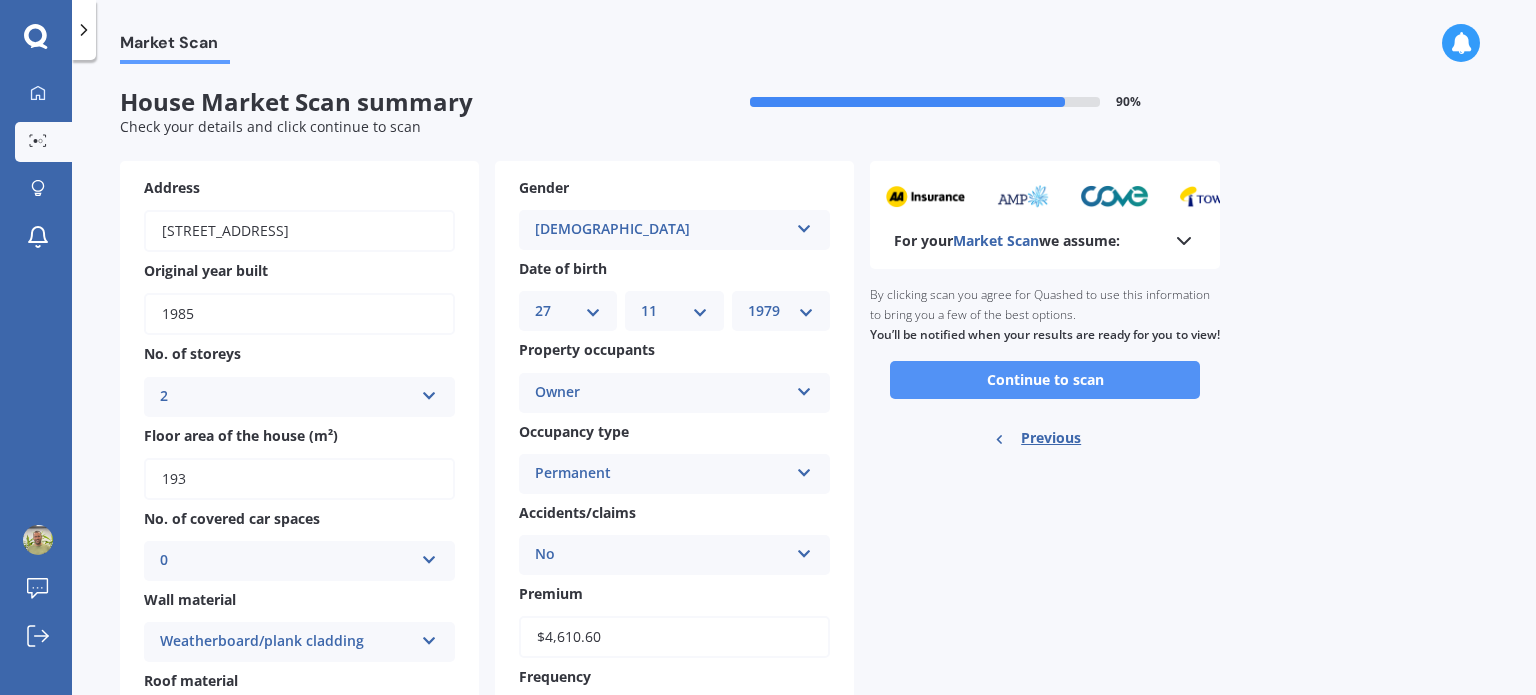 click on "Continue to scan" at bounding box center [1045, 380] 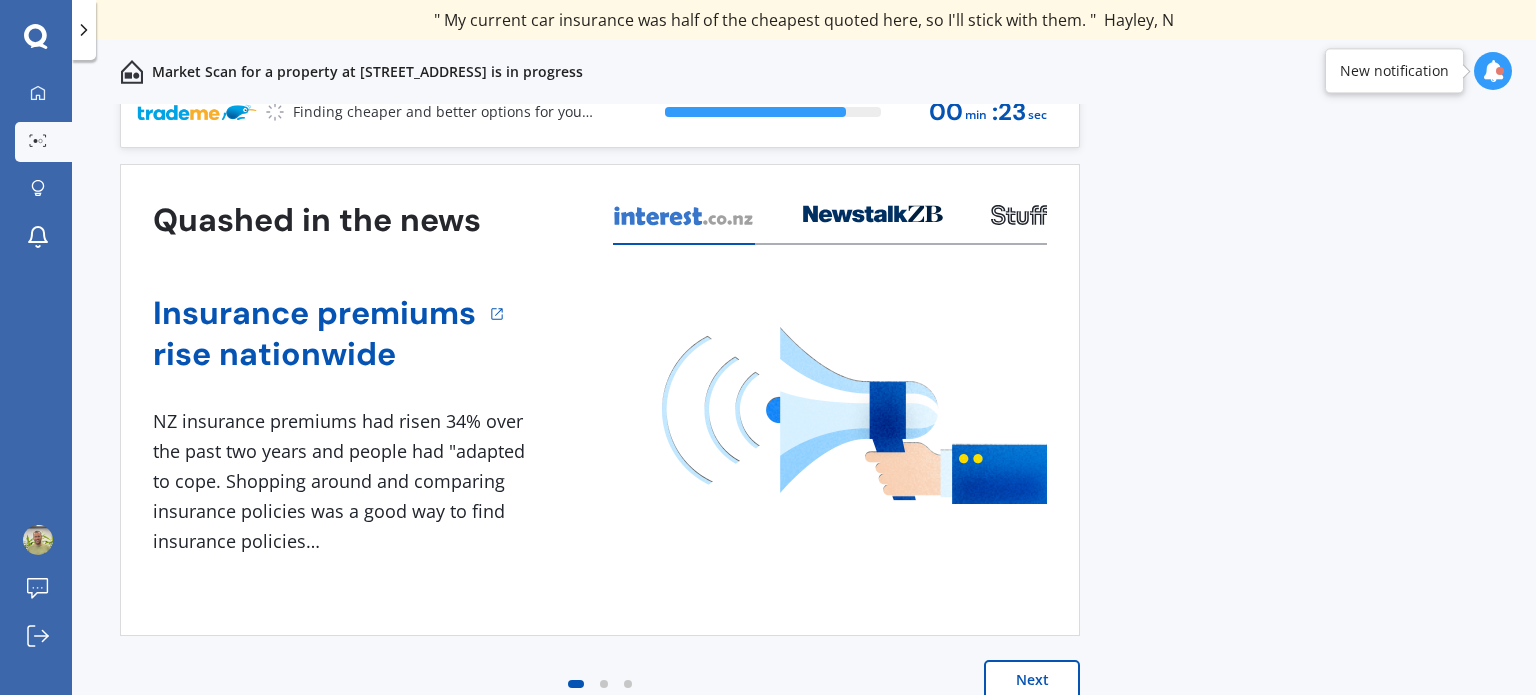 scroll, scrollTop: 0, scrollLeft: 0, axis: both 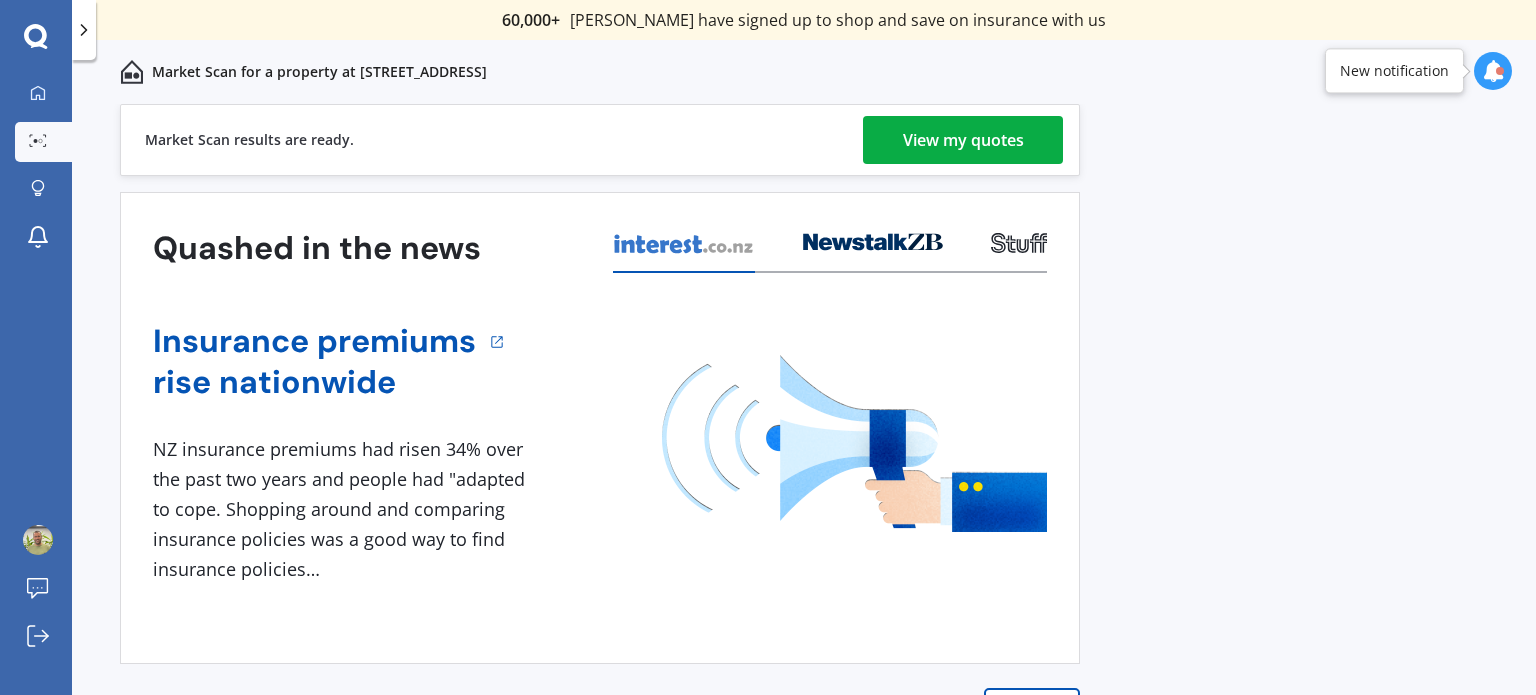 click on "View my quotes" at bounding box center (963, 140) 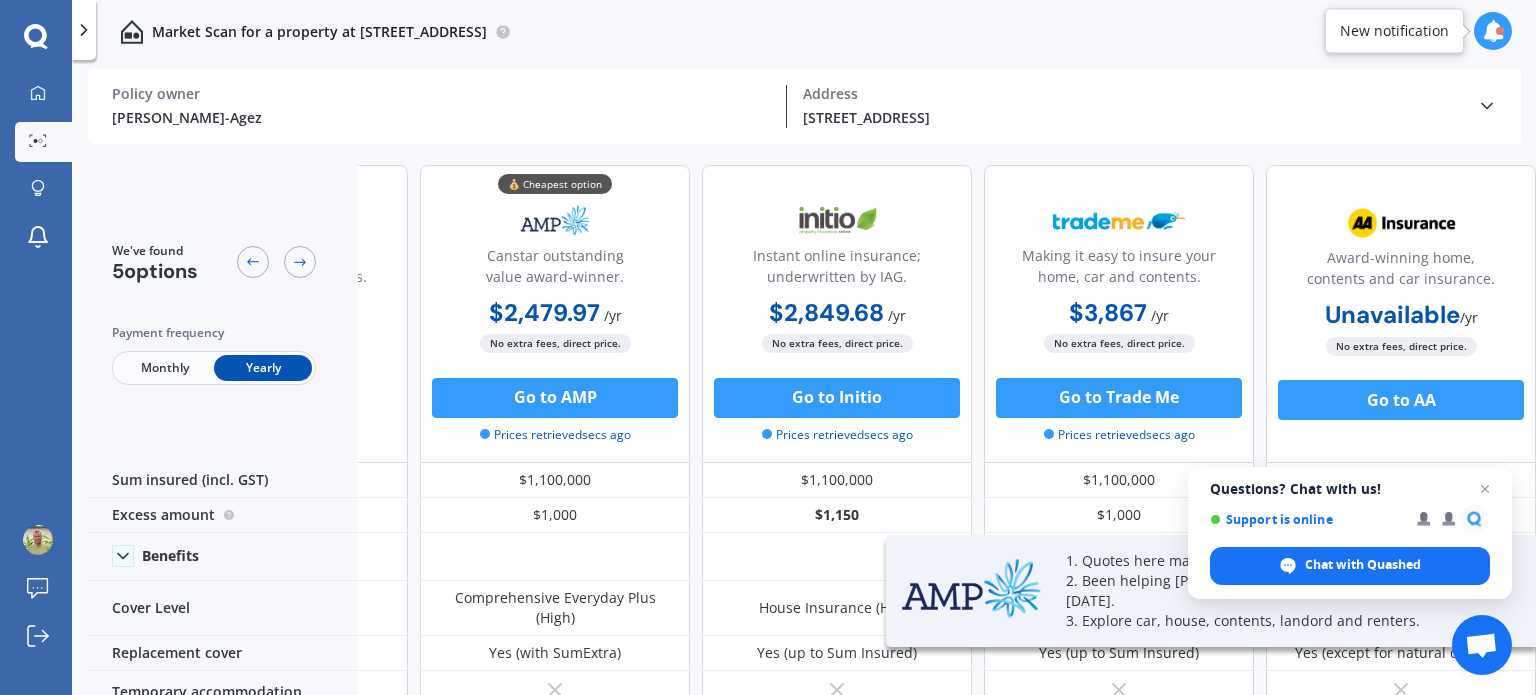 scroll, scrollTop: 0, scrollLeft: 0, axis: both 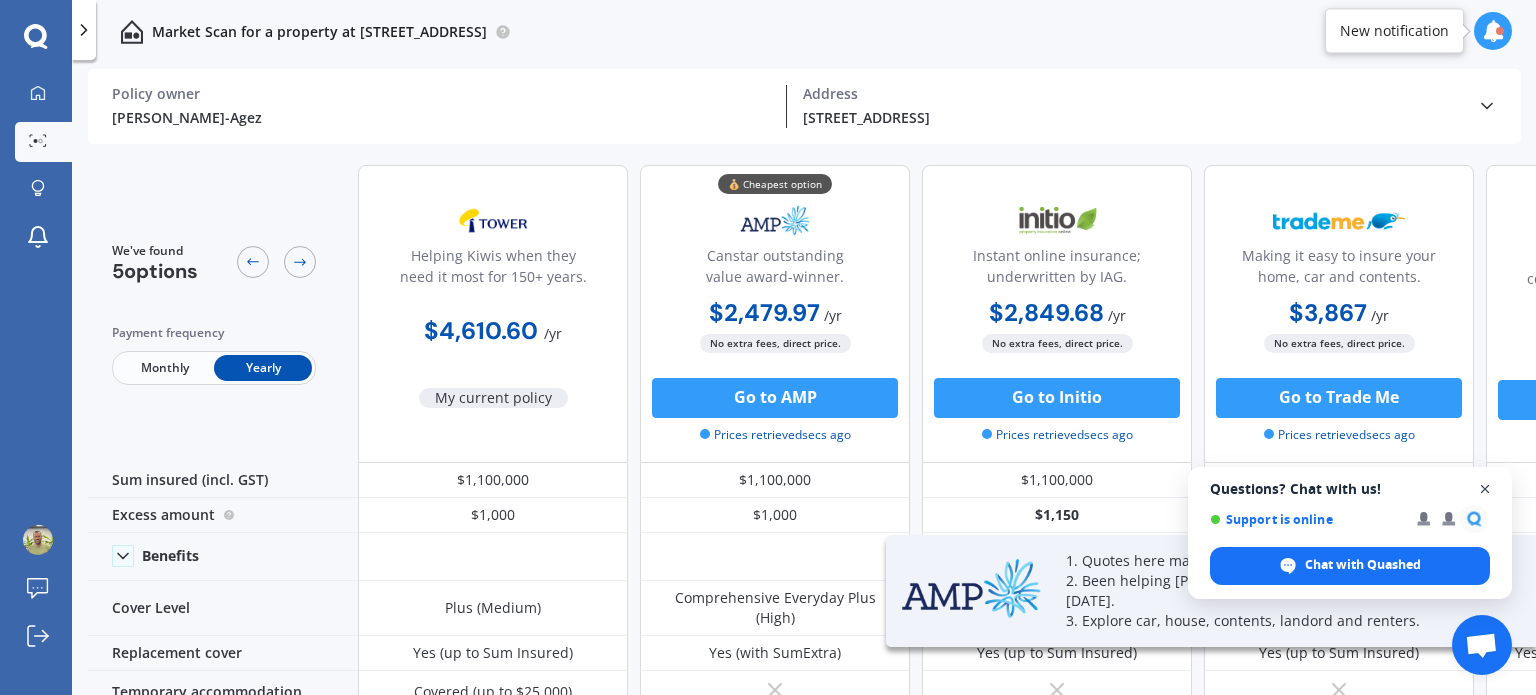 click at bounding box center [1485, 489] 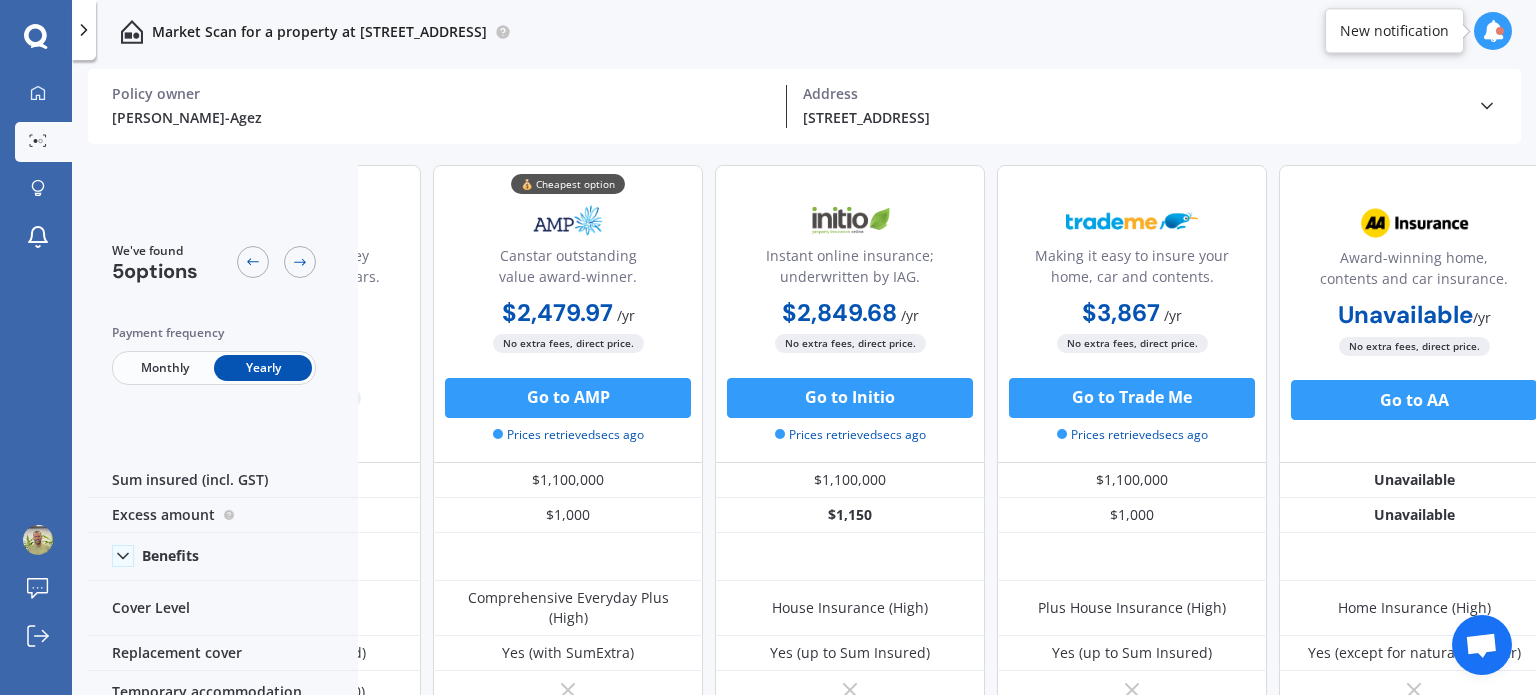 scroll, scrollTop: 0, scrollLeft: 230, axis: horizontal 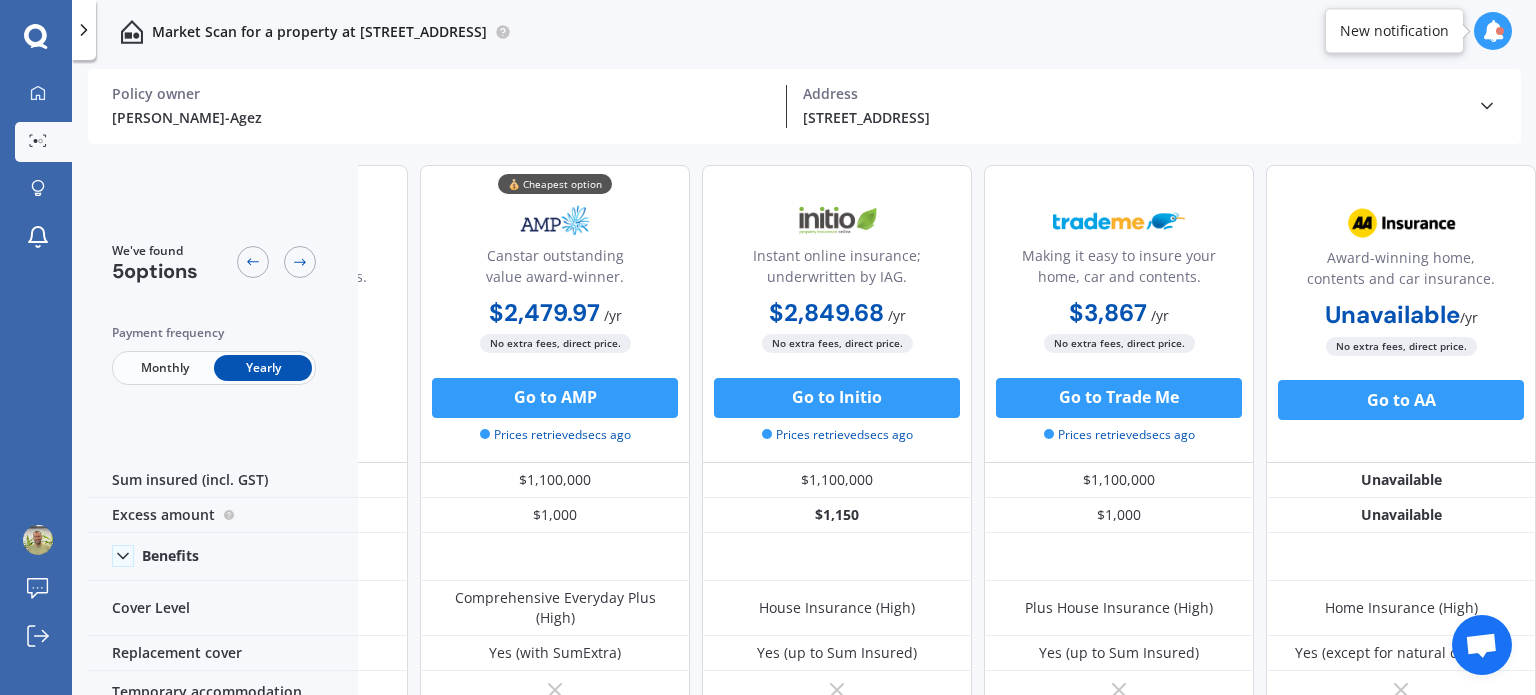 click 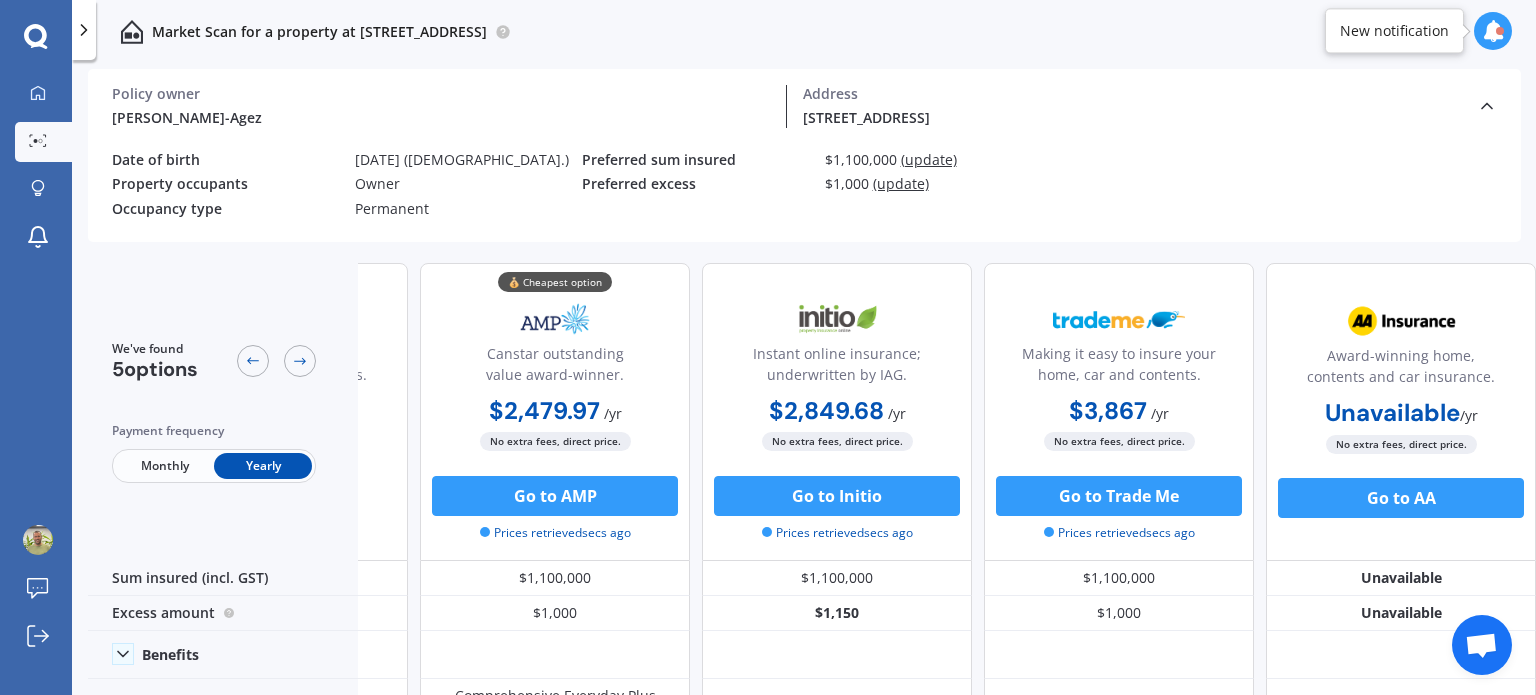 click on "(update)" at bounding box center [929, 159] 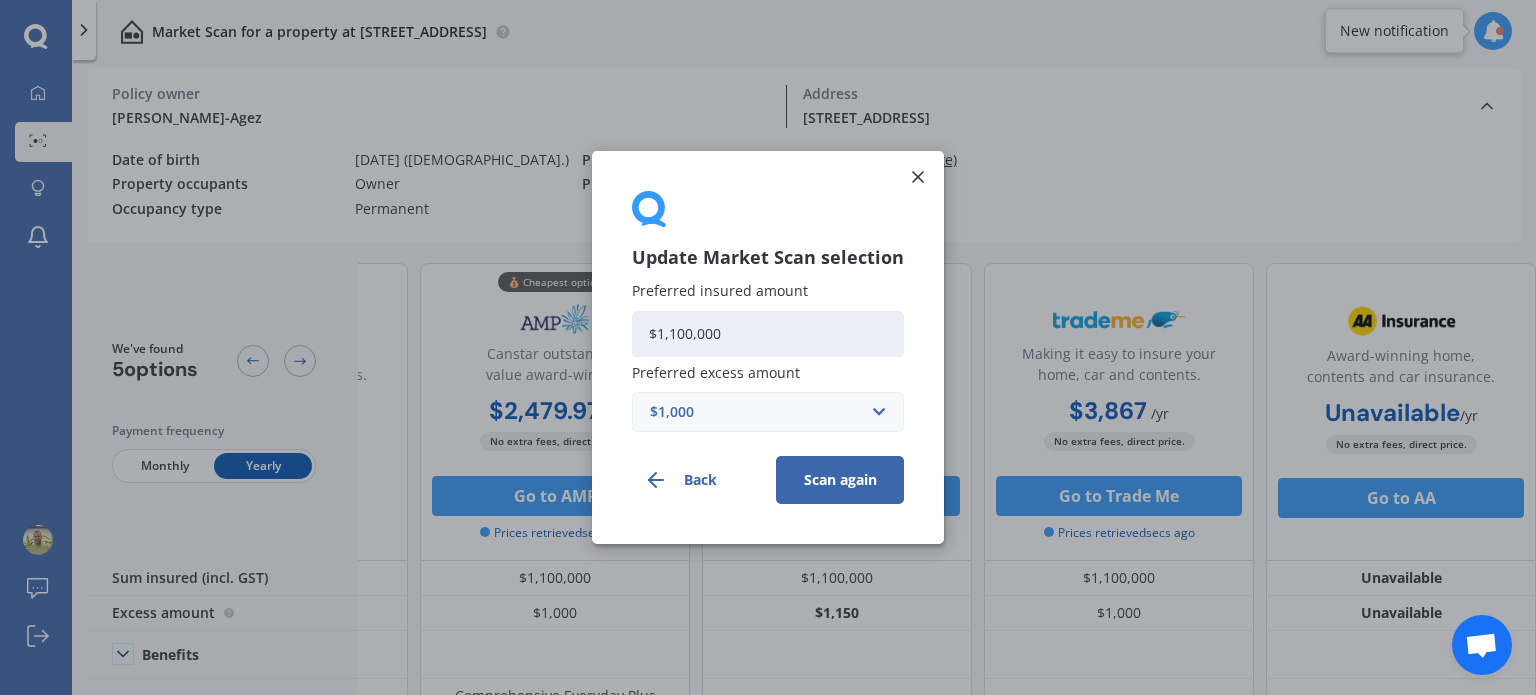 click on "$1,100,000" at bounding box center [768, 334] 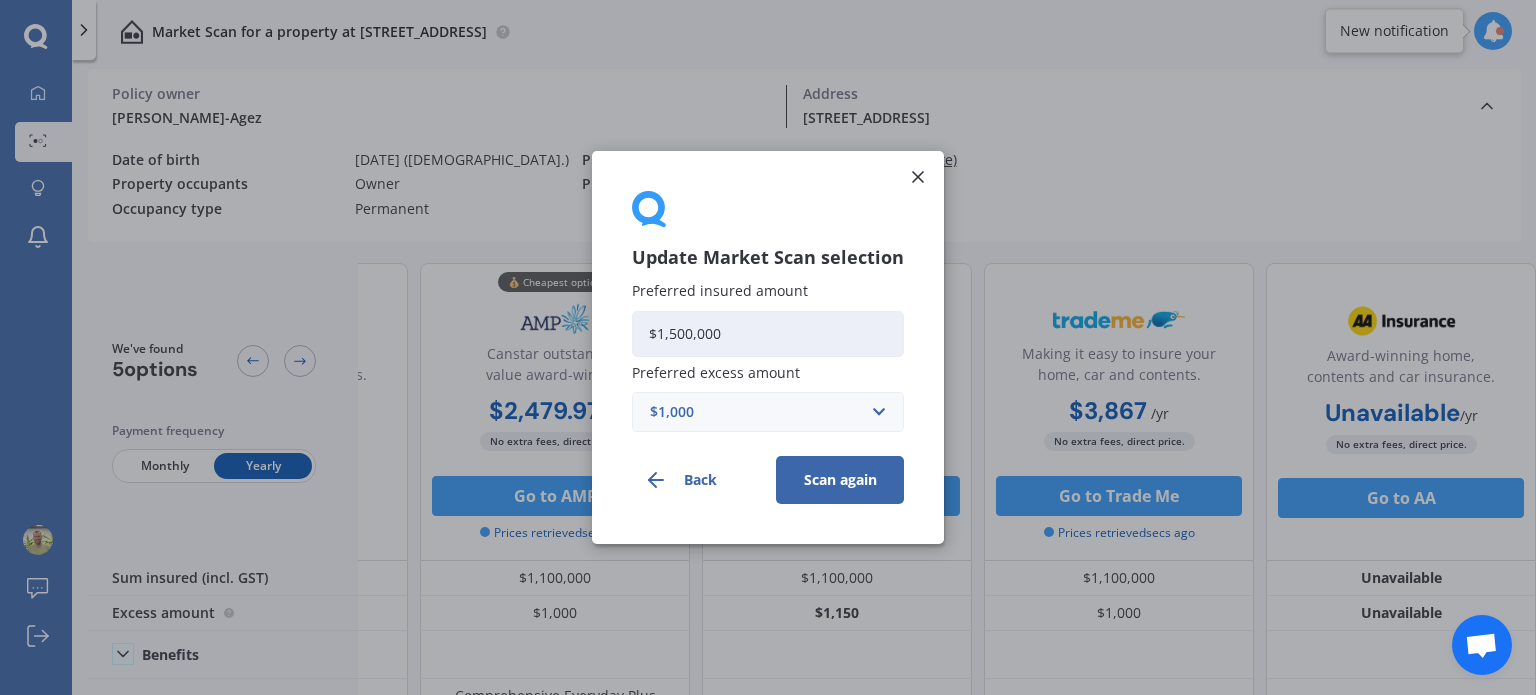type on "$1,500,000" 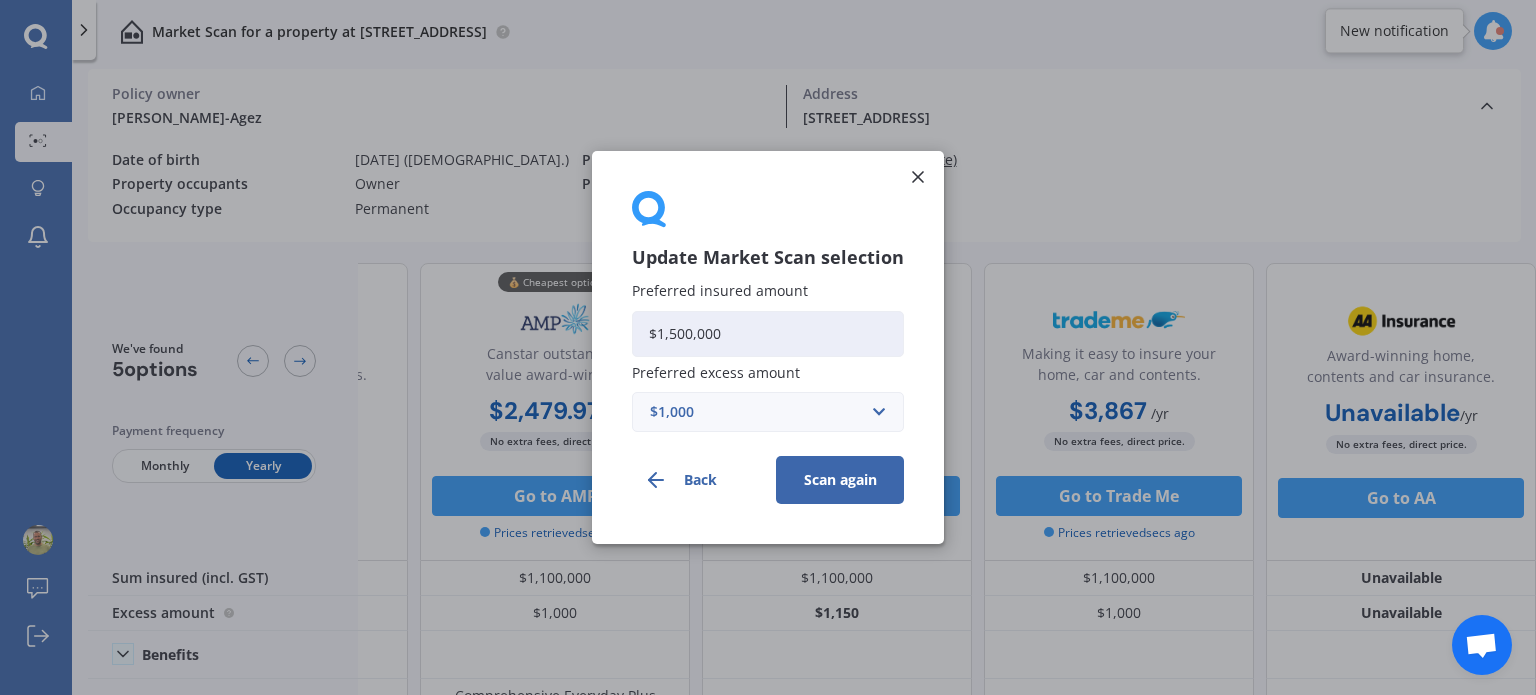 click on "Scan again" at bounding box center (840, 480) 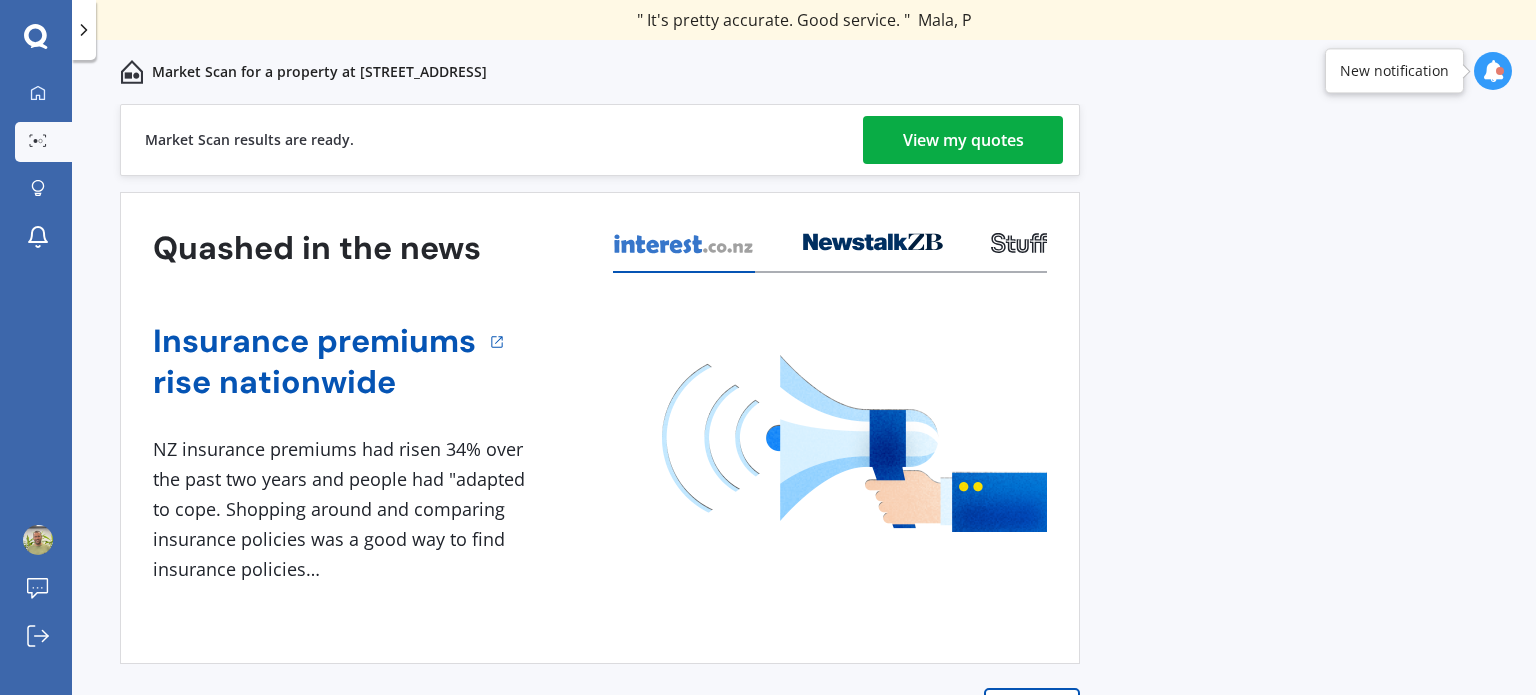 click on "View my quotes" at bounding box center [963, 140] 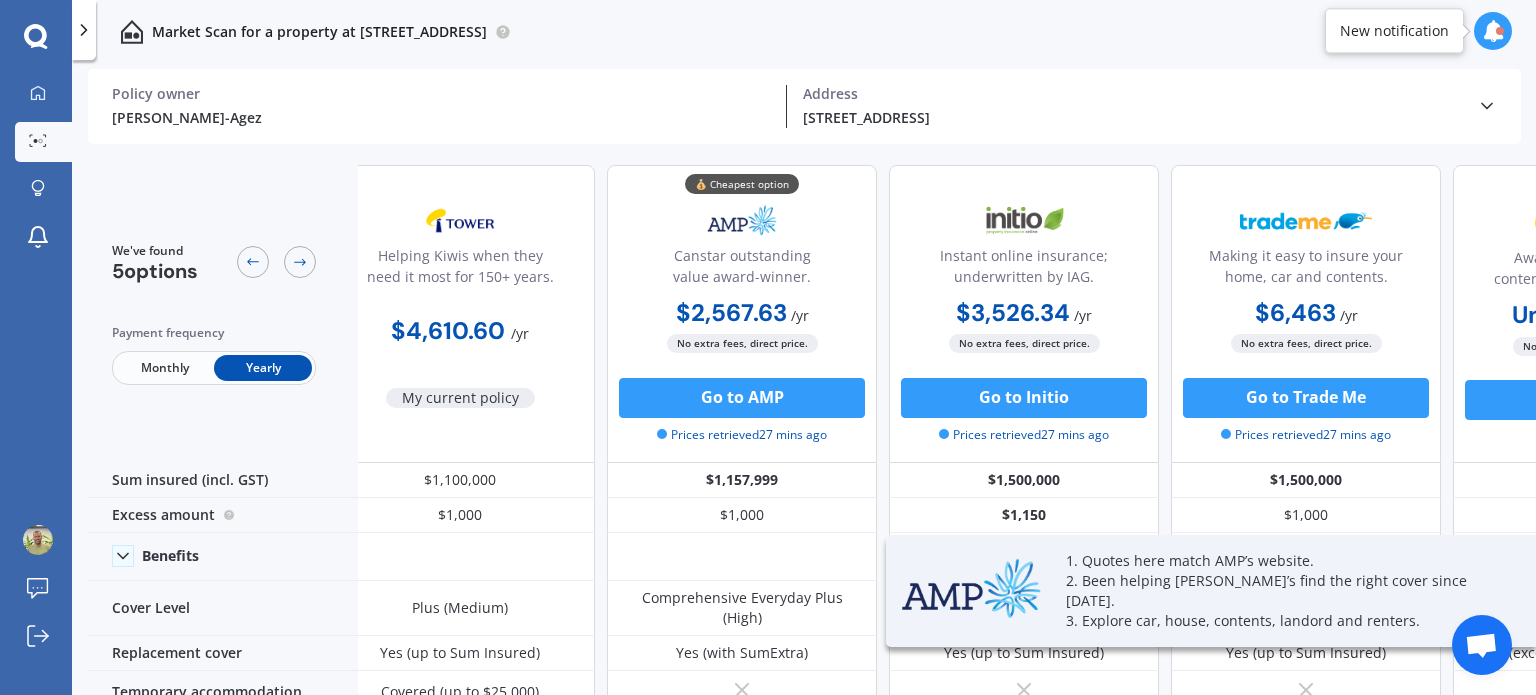 scroll, scrollTop: 0, scrollLeft: 0, axis: both 